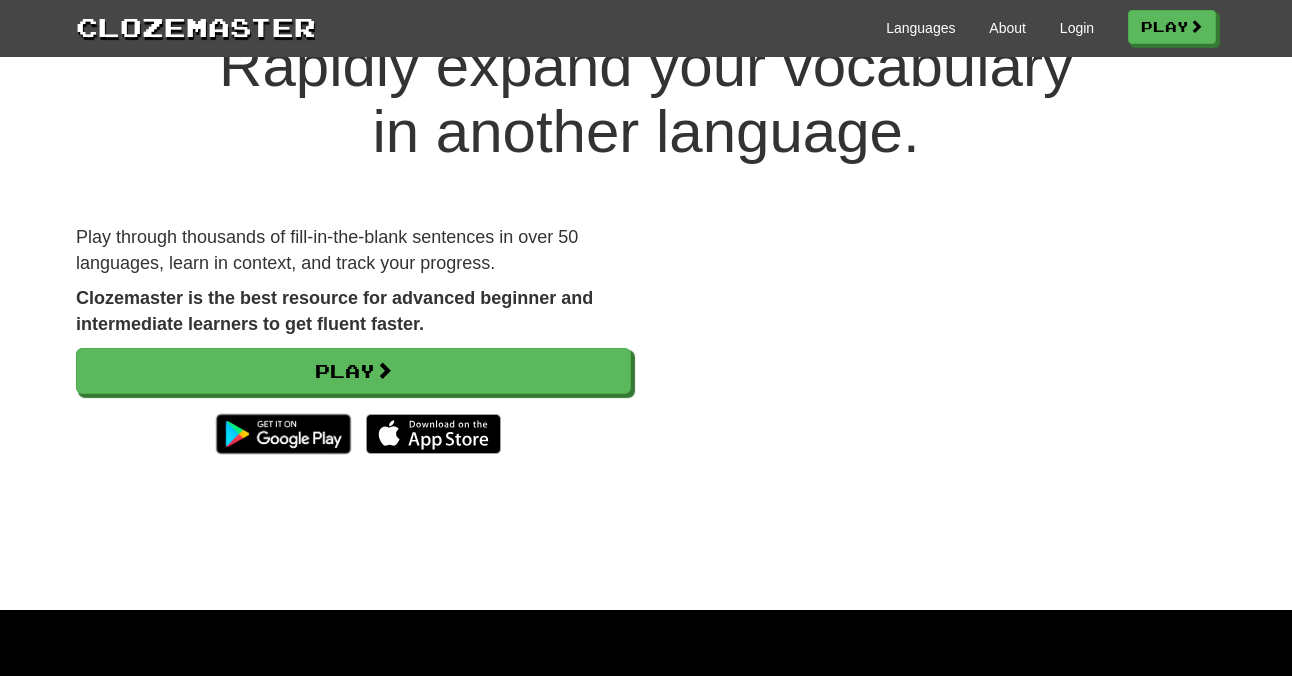 scroll, scrollTop: 111, scrollLeft: 0, axis: vertical 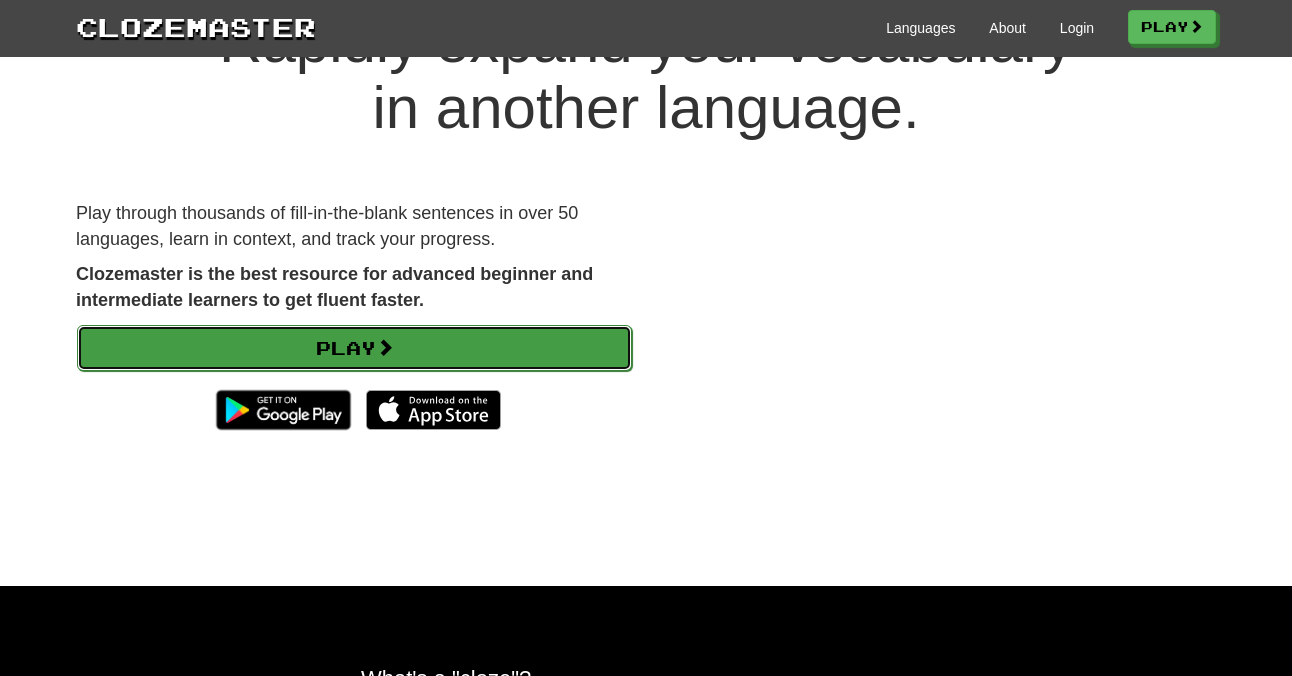 click on "Play" at bounding box center [354, 348] 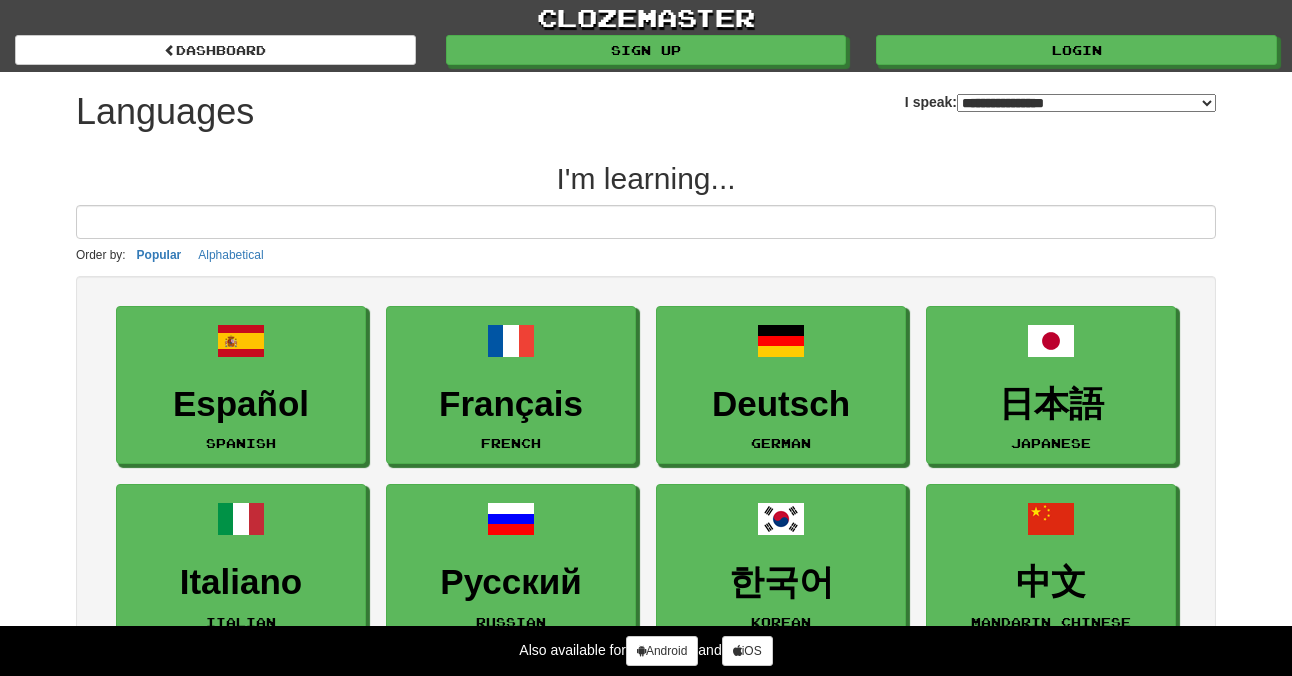 select on "*******" 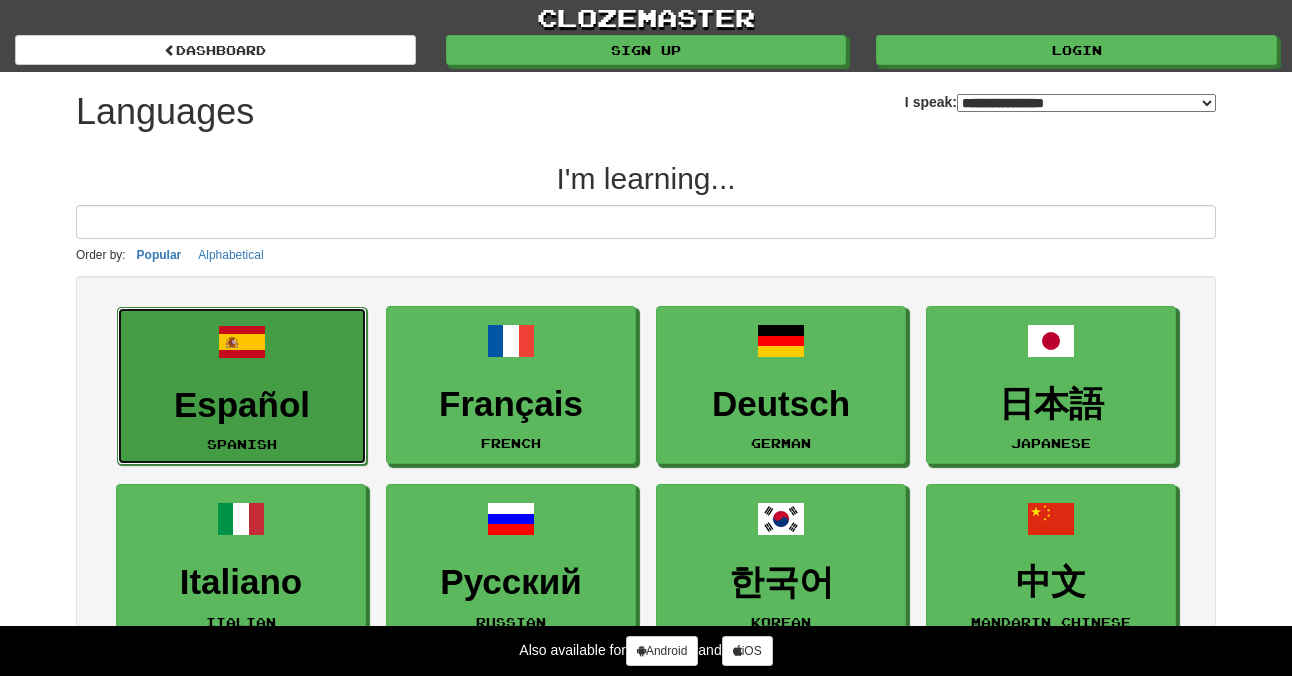 click on "Español Spanish" at bounding box center (242, 386) 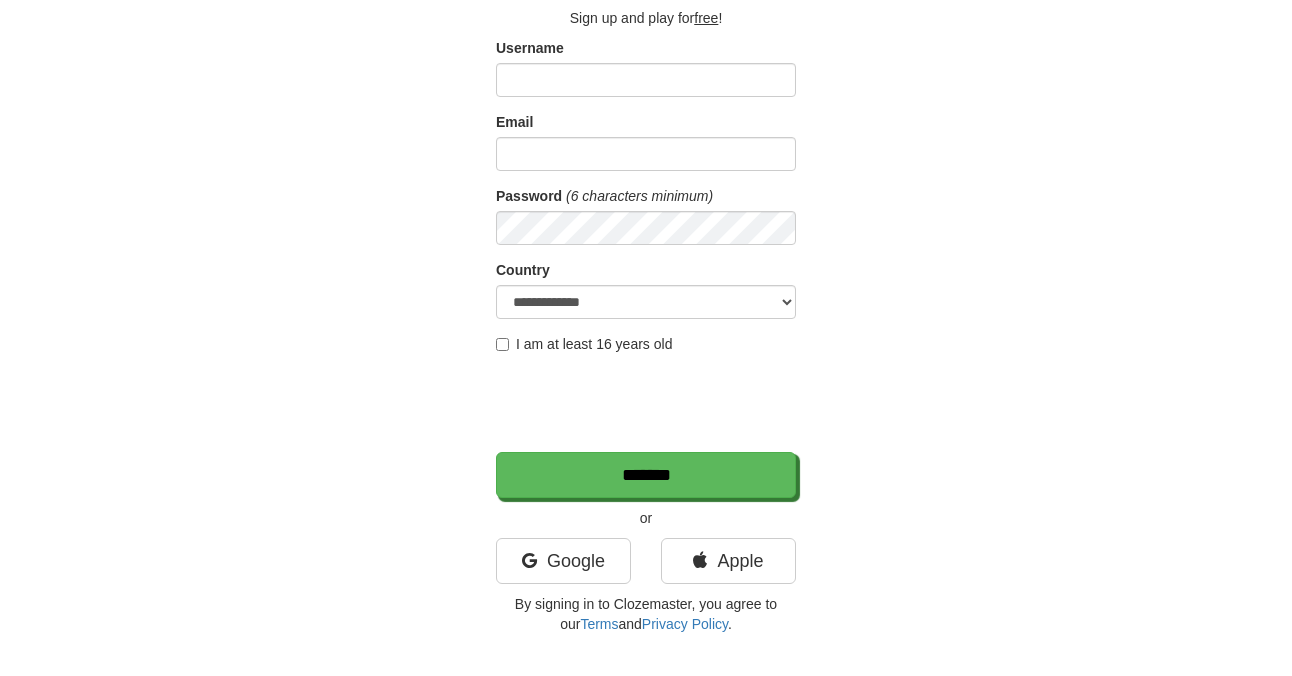 scroll, scrollTop: 218, scrollLeft: 0, axis: vertical 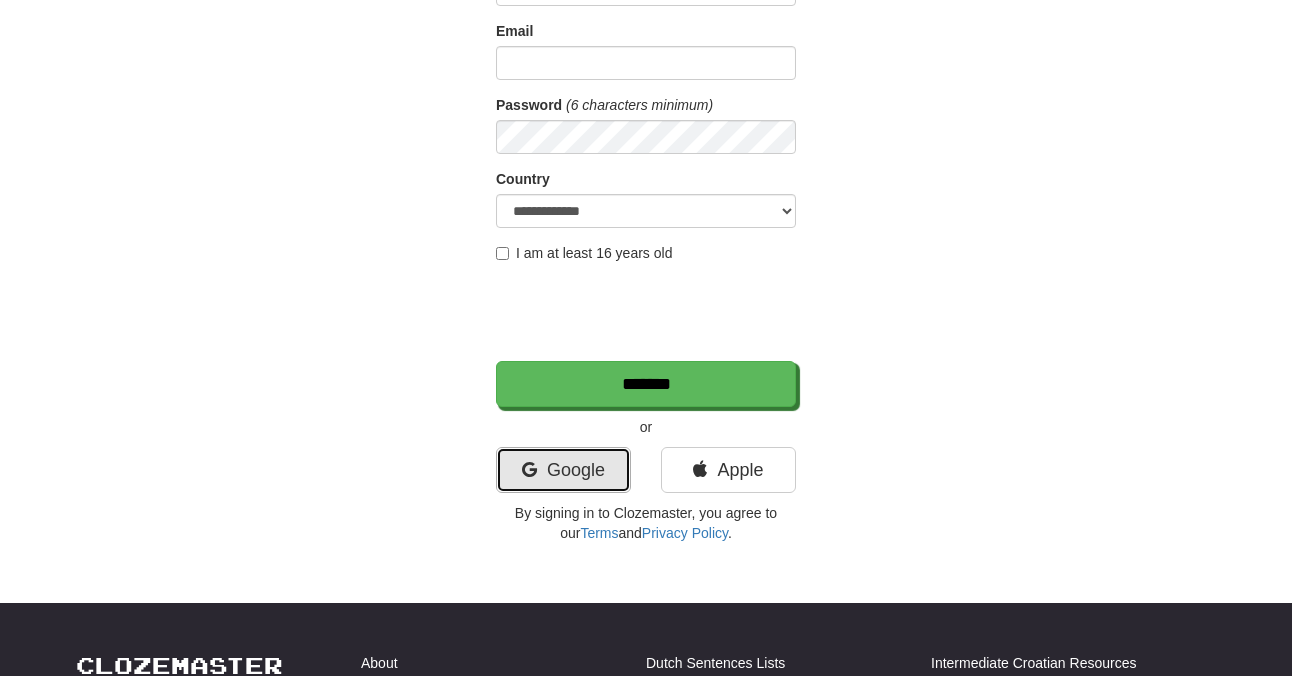 click on "Google" at bounding box center [563, 470] 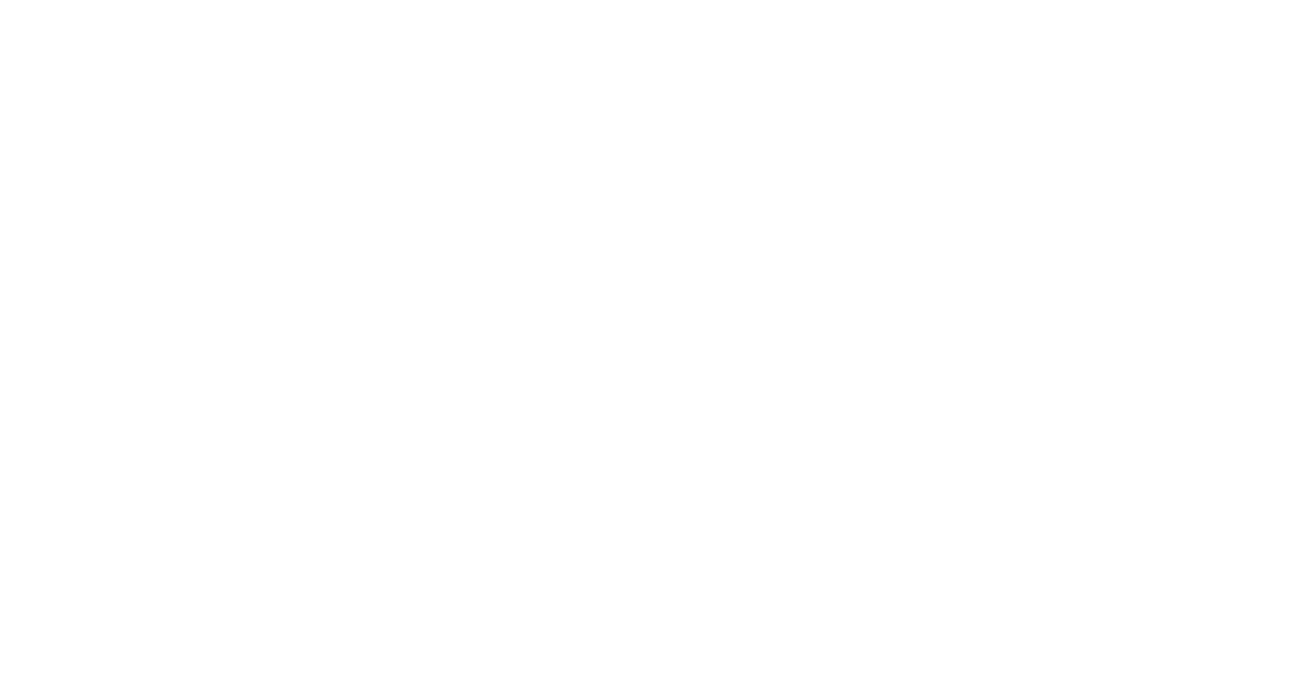 scroll, scrollTop: 0, scrollLeft: 0, axis: both 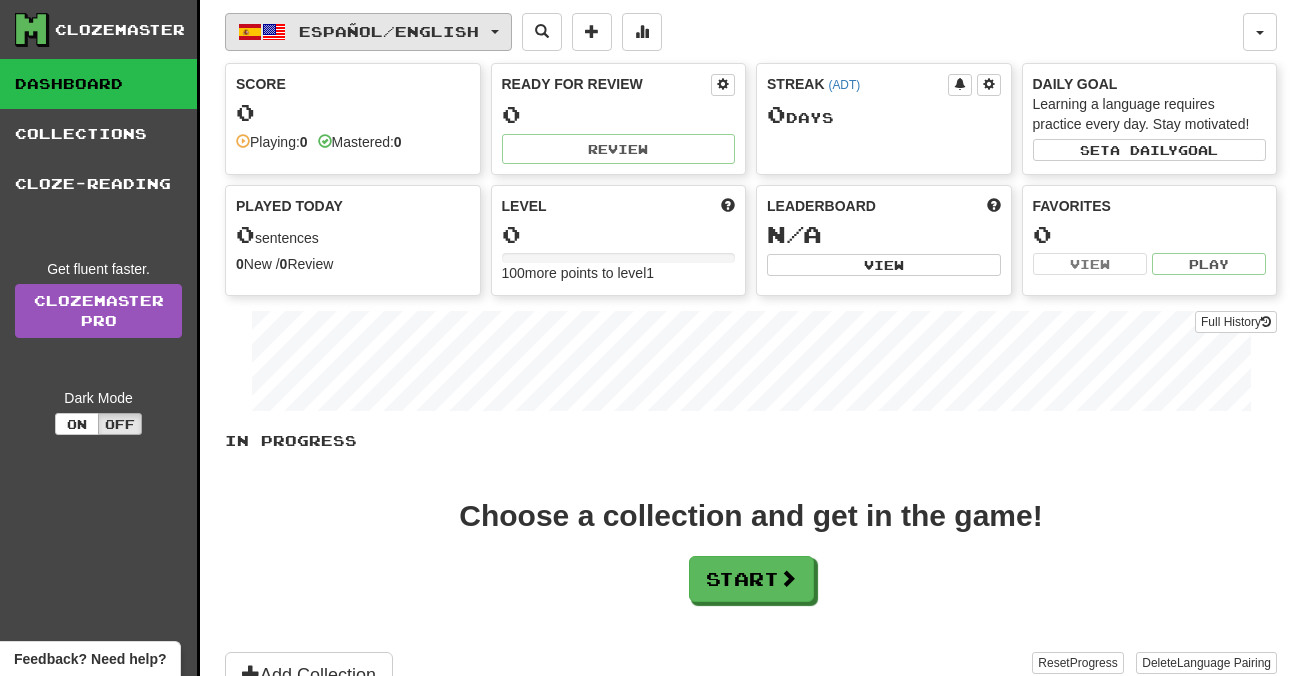 click at bounding box center (495, 32) 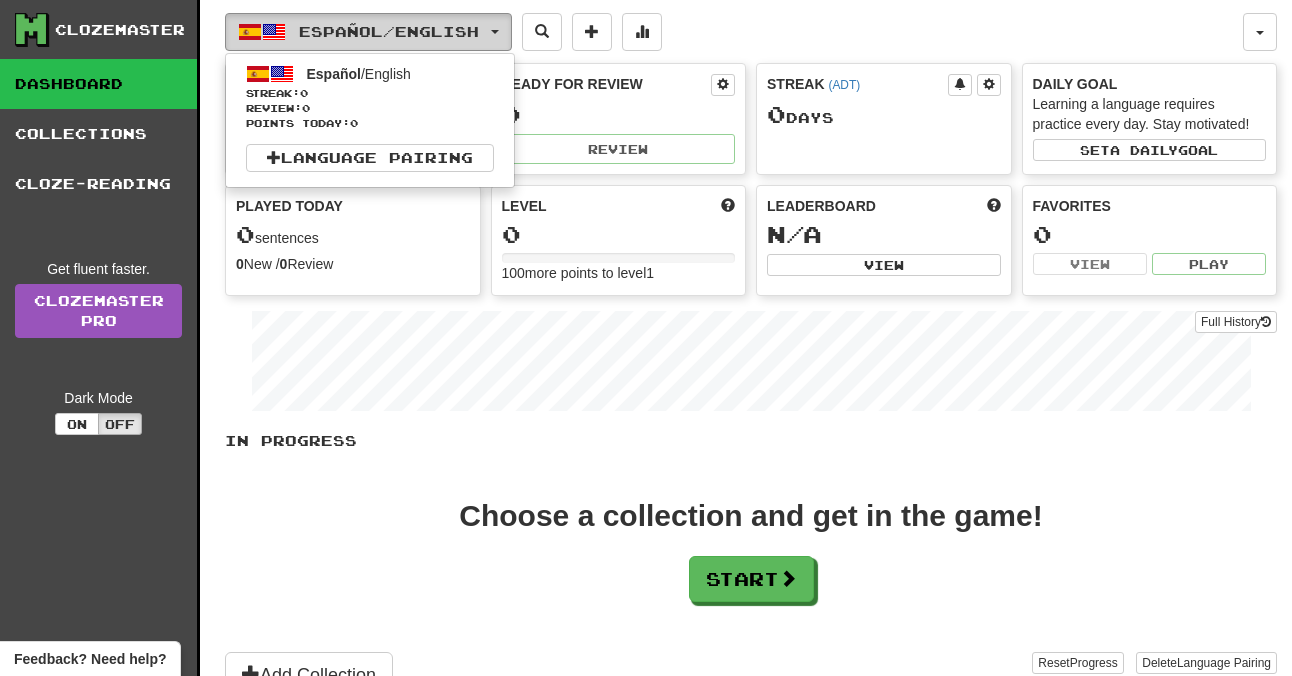click at bounding box center (495, 32) 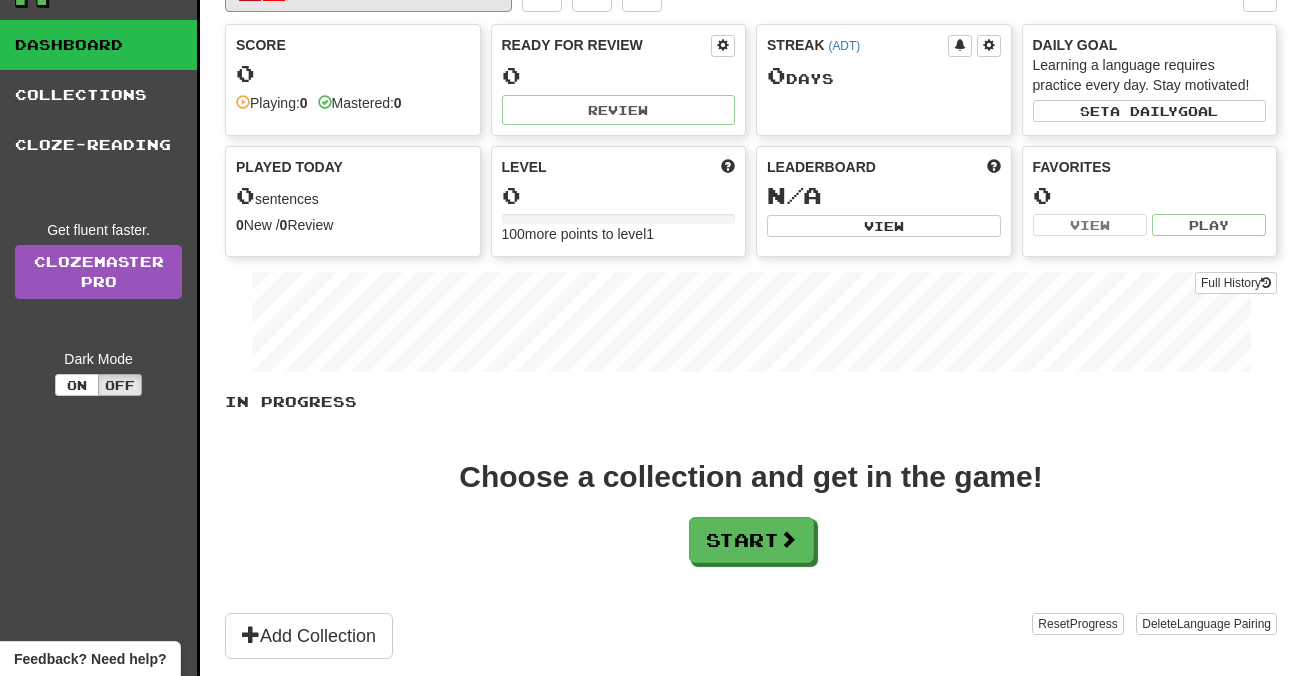 scroll, scrollTop: 62, scrollLeft: 0, axis: vertical 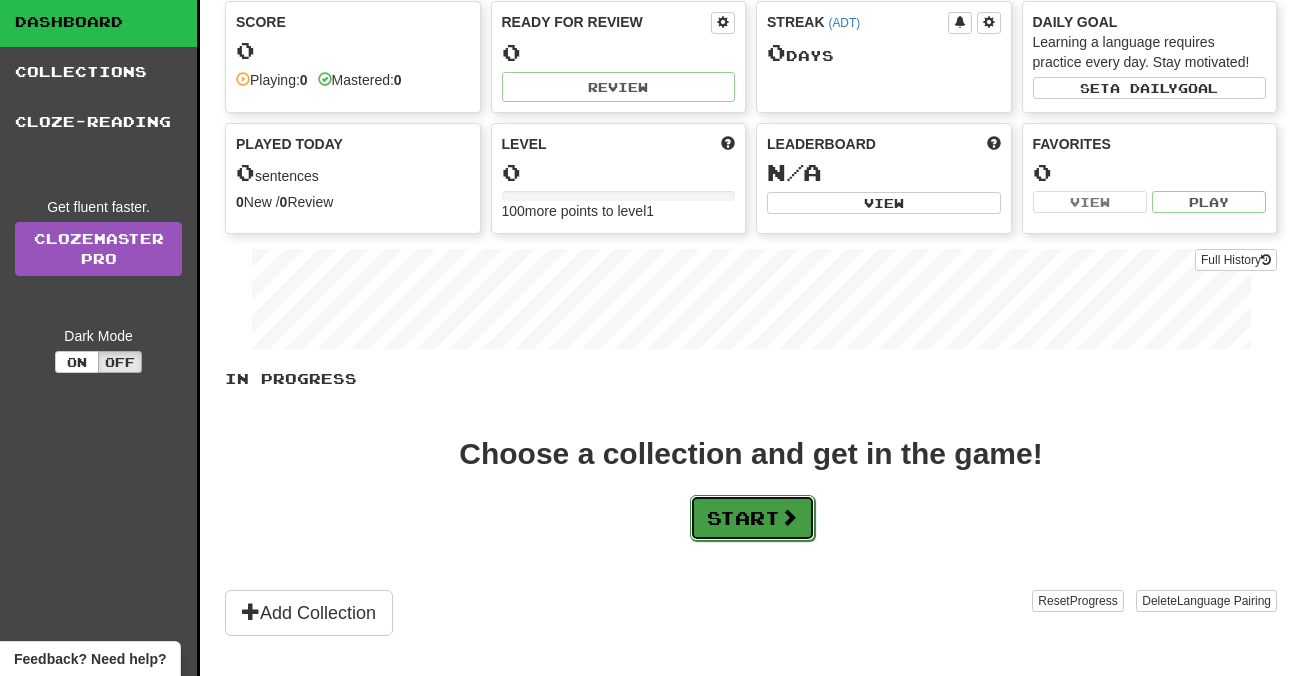 click on "Start" at bounding box center (752, 518) 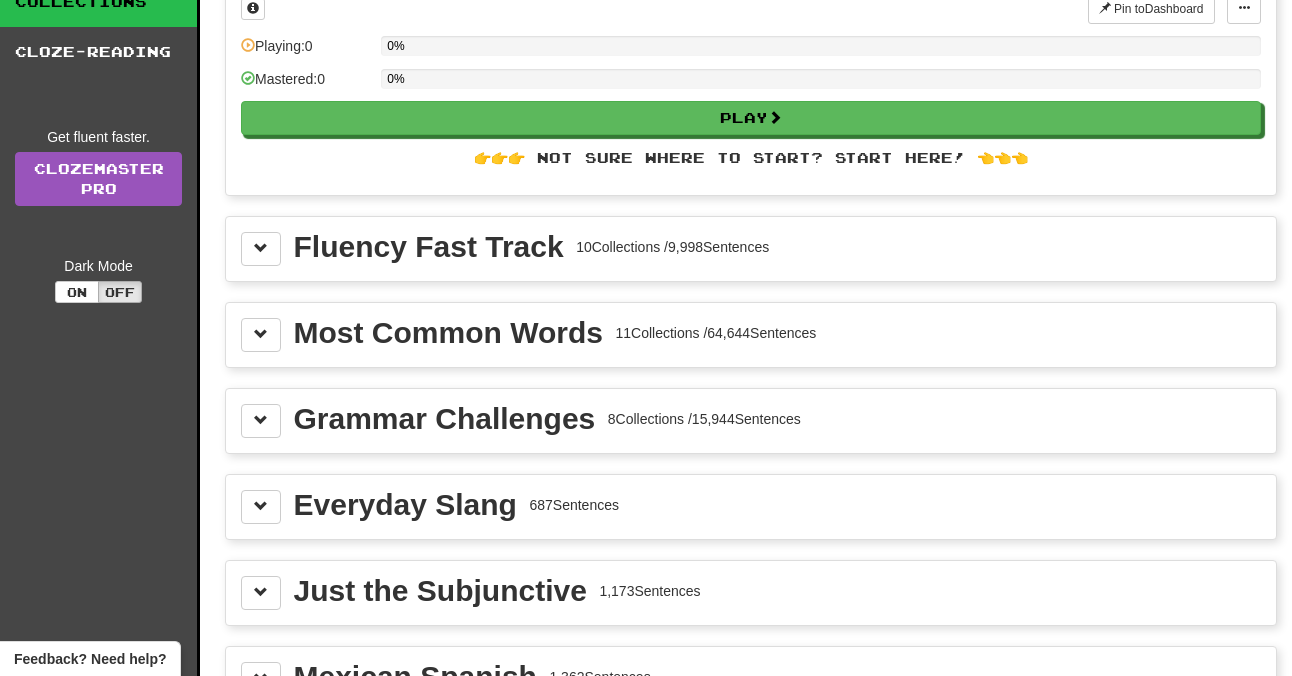 scroll, scrollTop: 0, scrollLeft: 0, axis: both 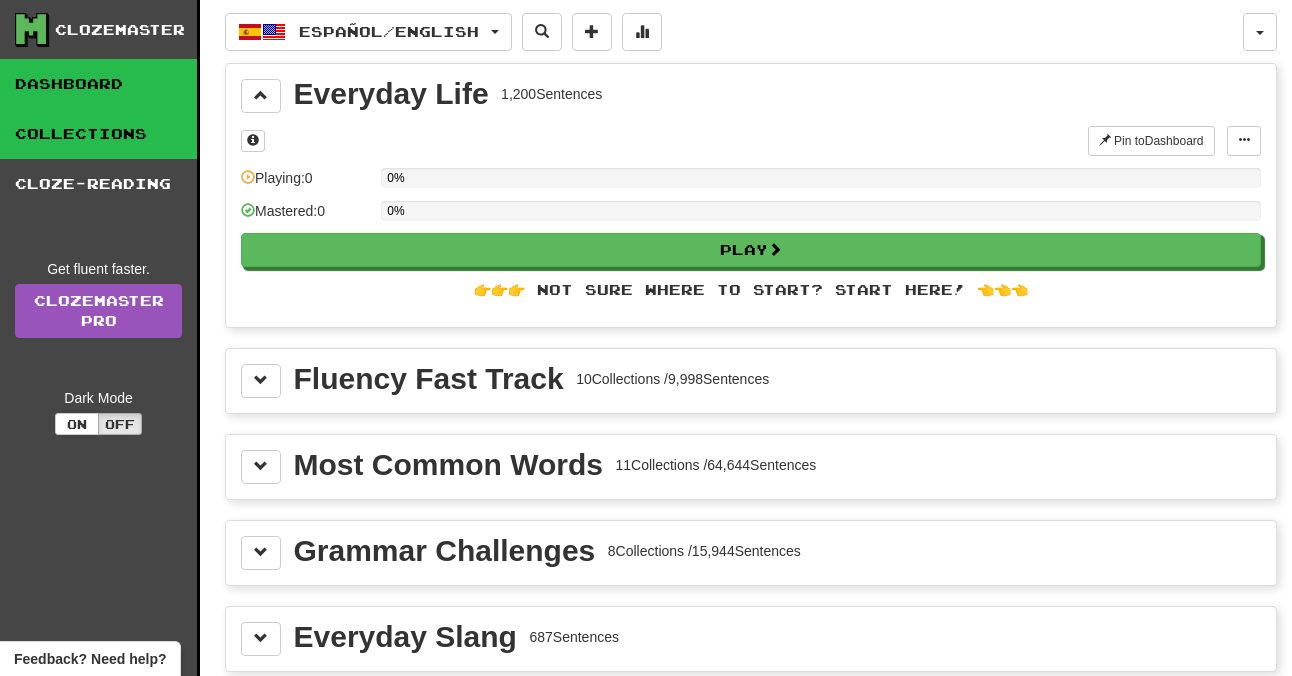 click on "Dashboard" at bounding box center [98, 84] 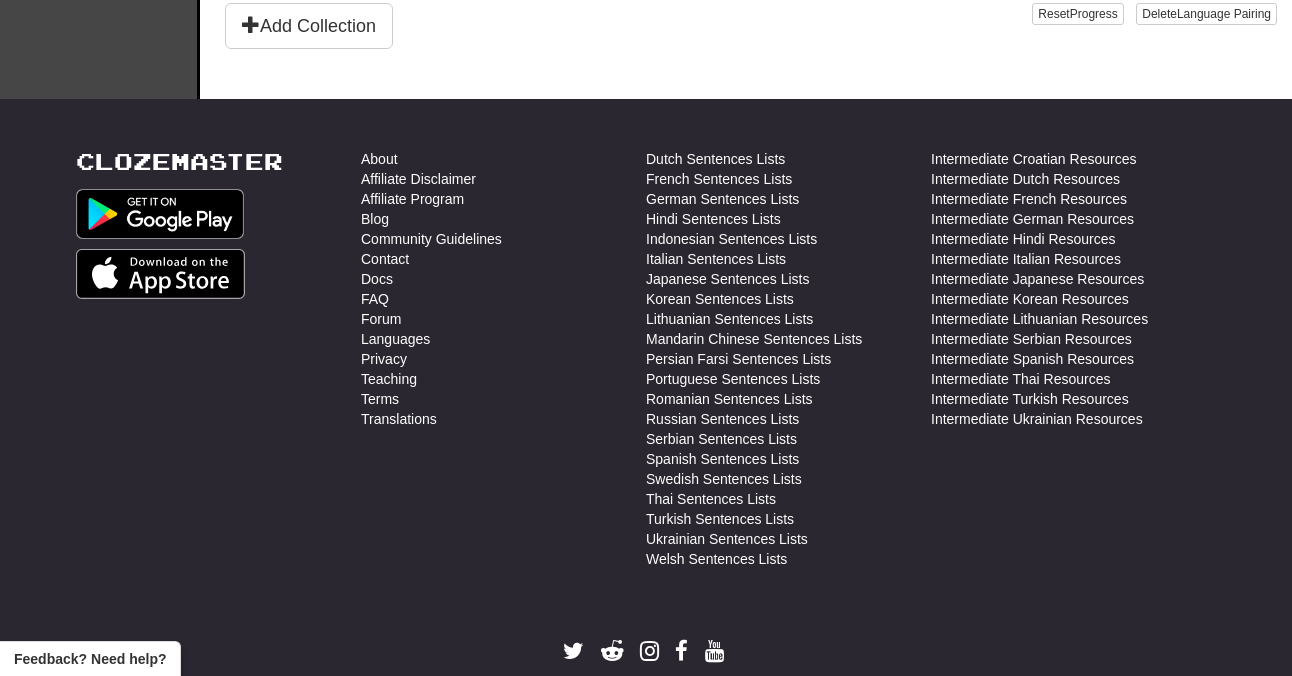 scroll, scrollTop: 694, scrollLeft: 0, axis: vertical 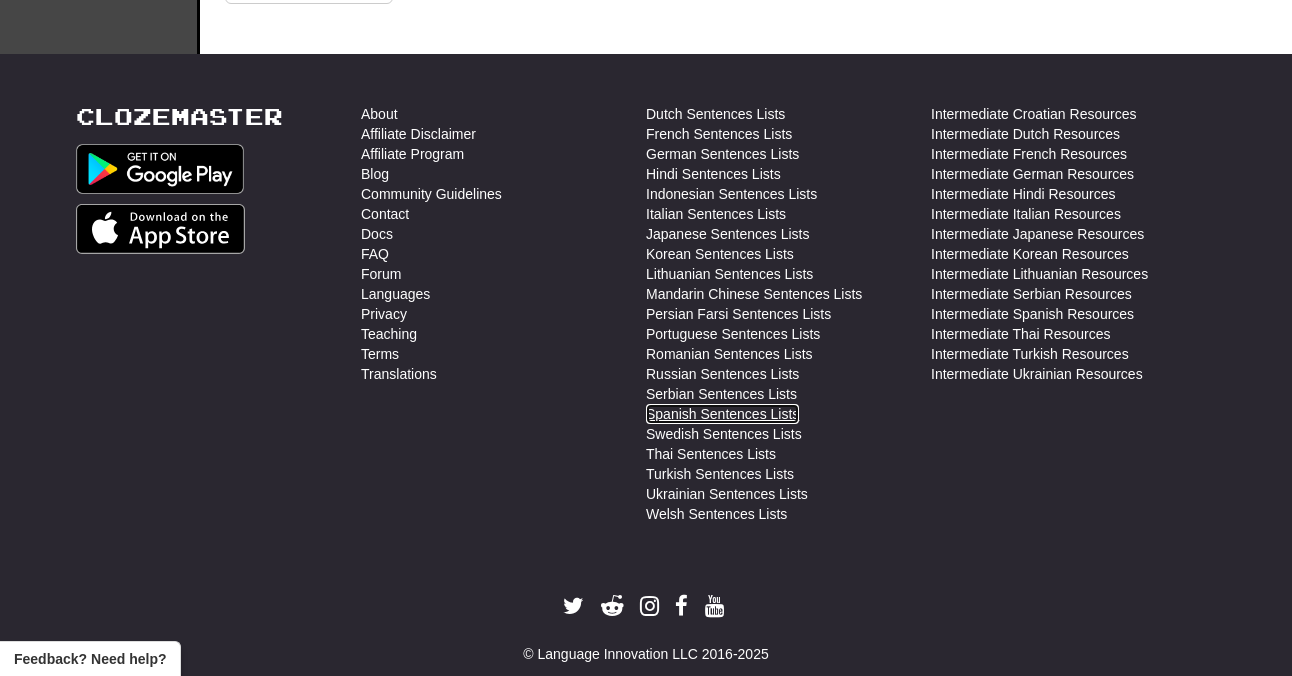 click on "Spanish Sentences Lists" at bounding box center [722, 414] 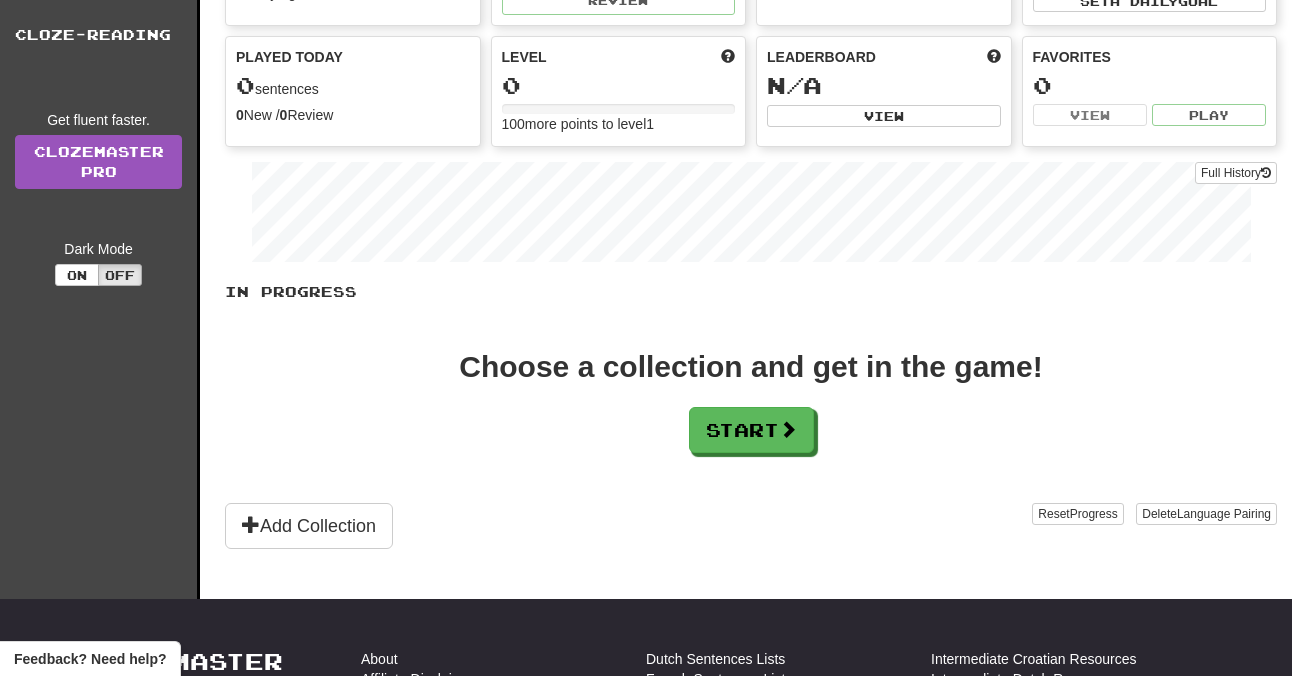 scroll, scrollTop: 0, scrollLeft: 0, axis: both 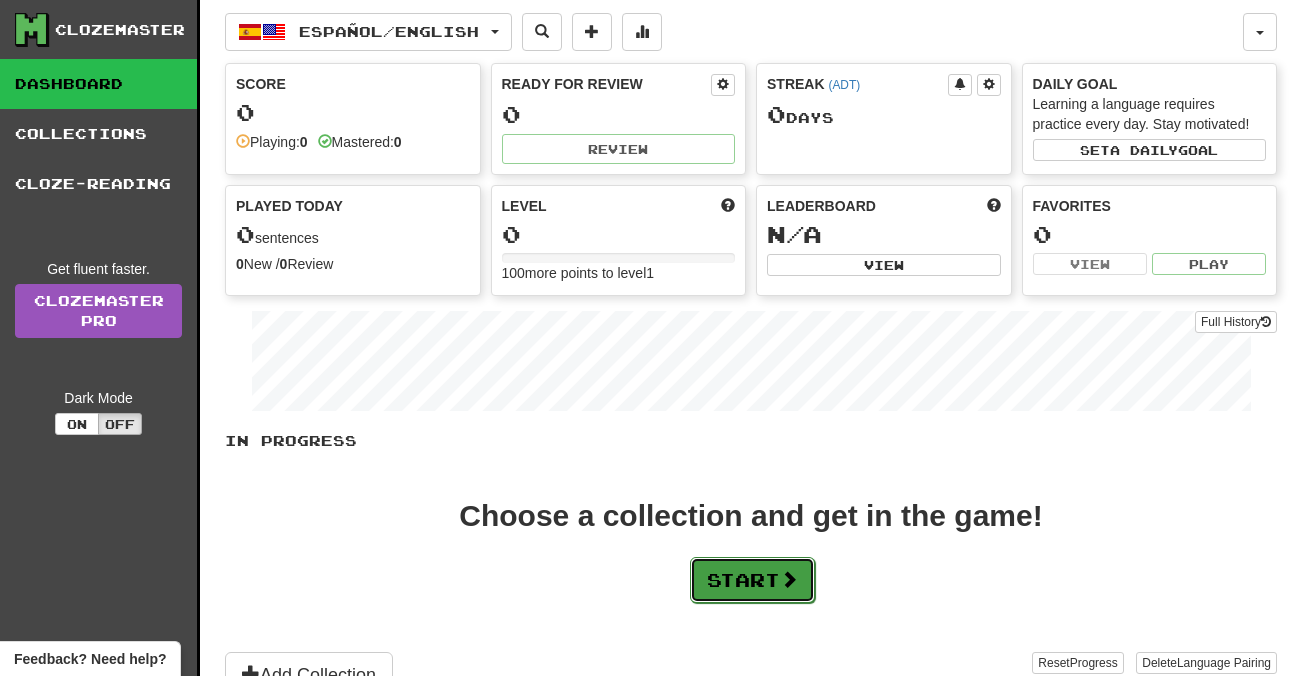 click on "Start" at bounding box center [752, 580] 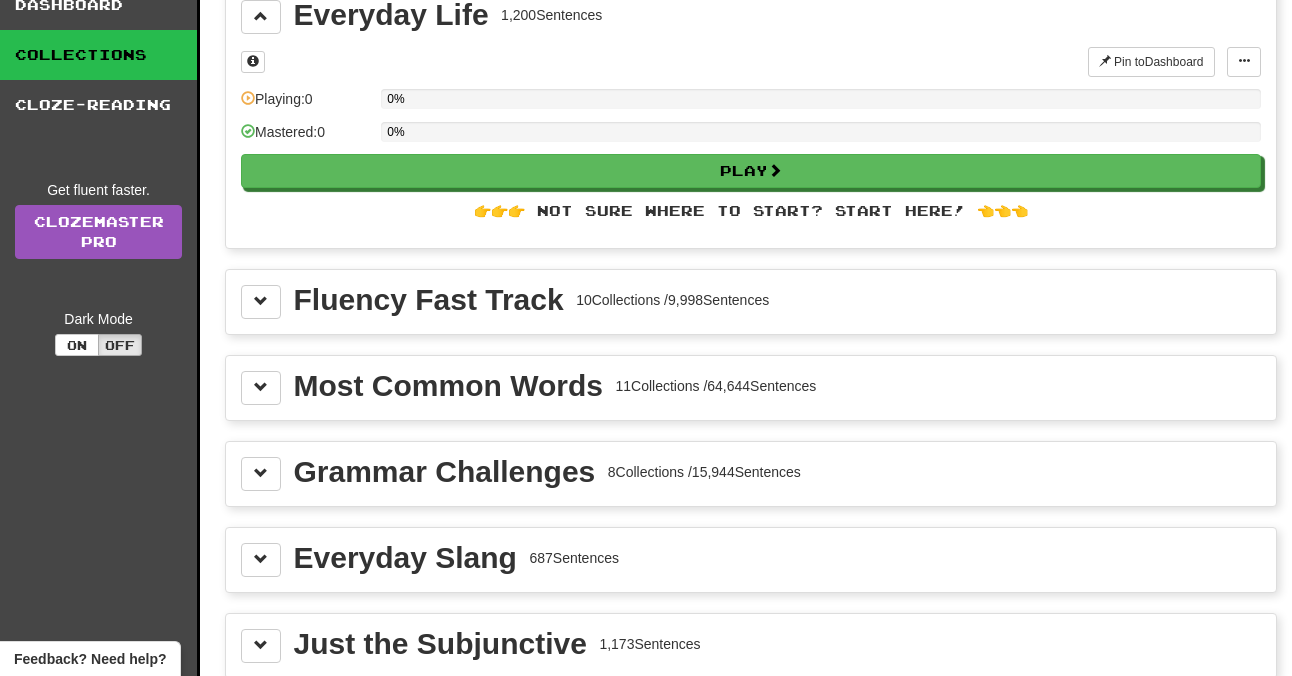 scroll, scrollTop: 87, scrollLeft: 0, axis: vertical 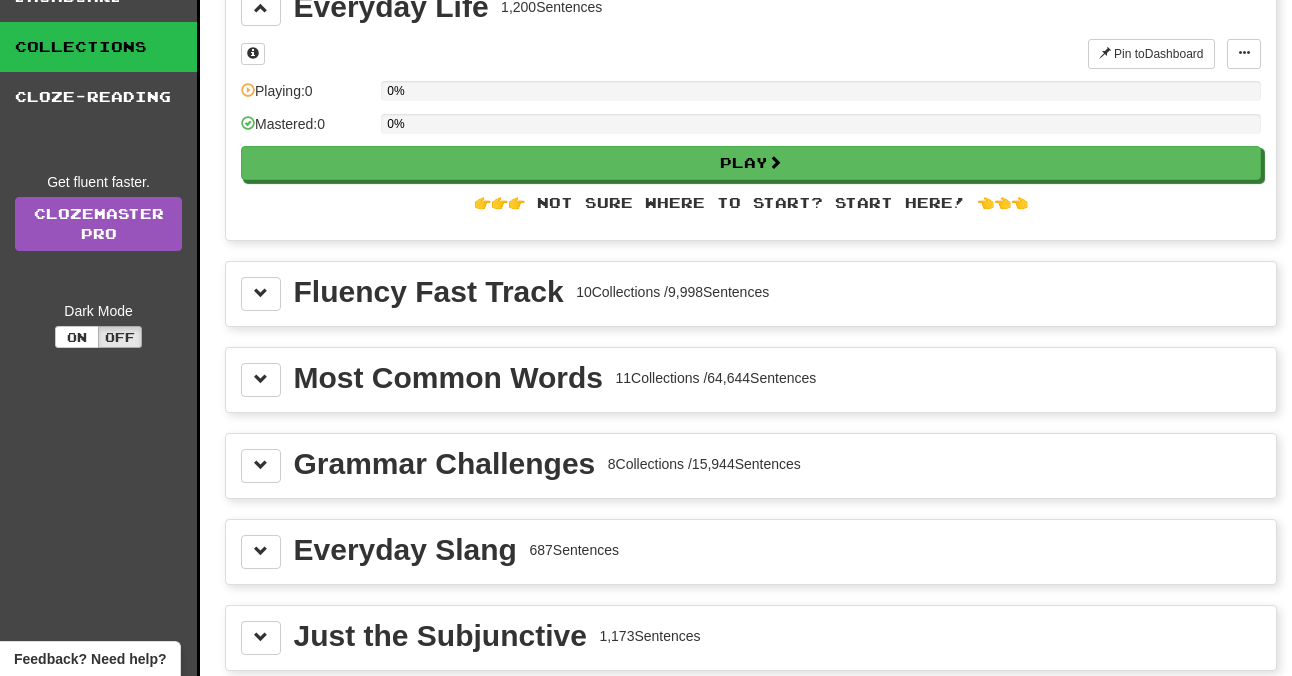 click on "Fluency Fast Track" at bounding box center [429, 292] 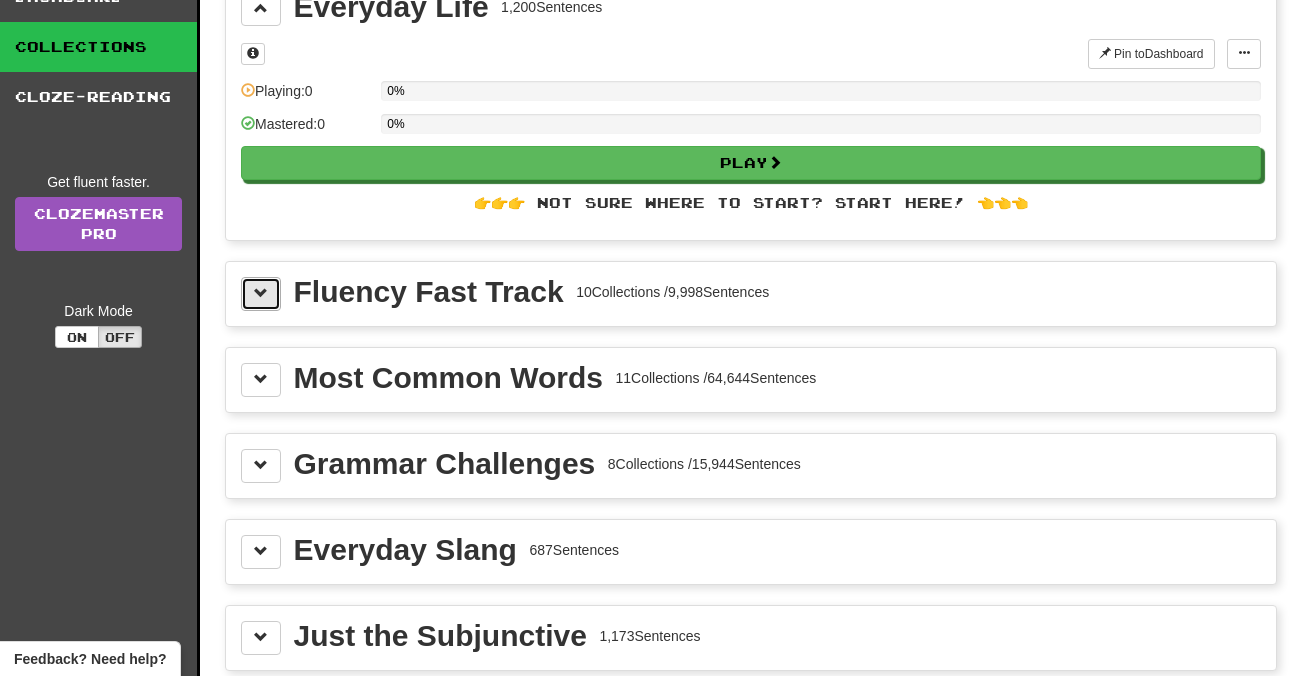 click at bounding box center (261, 293) 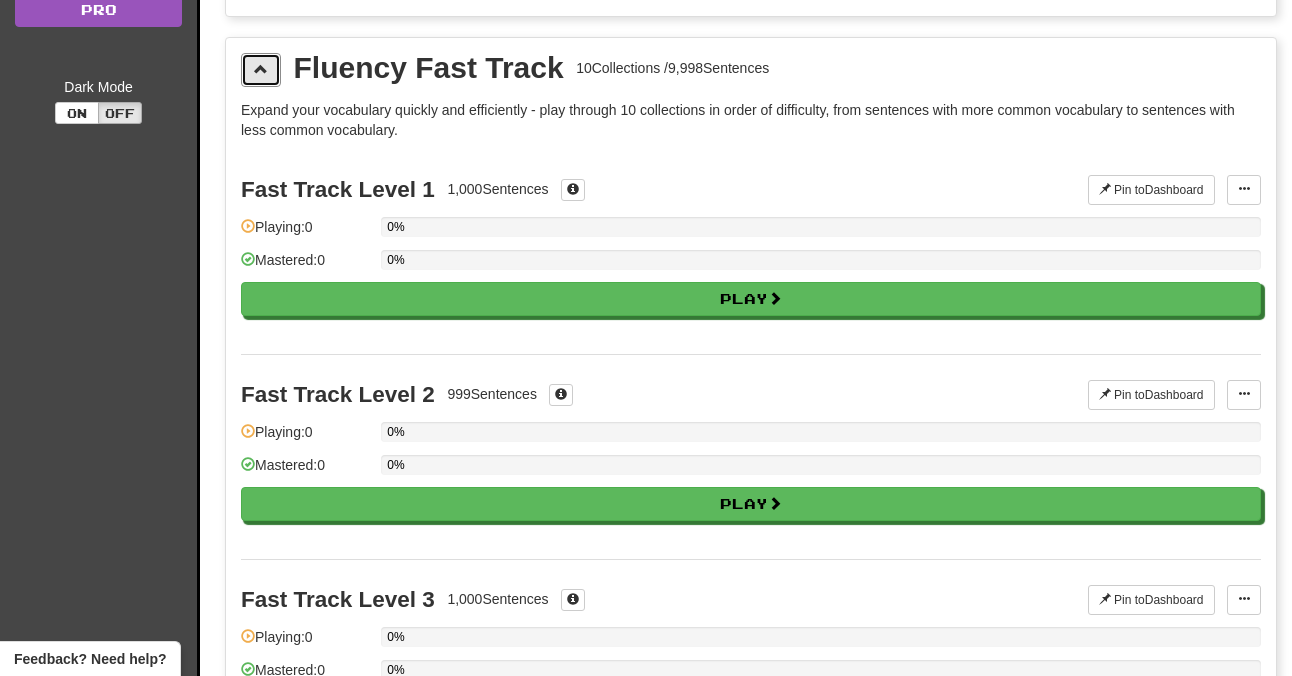 scroll, scrollTop: 337, scrollLeft: 0, axis: vertical 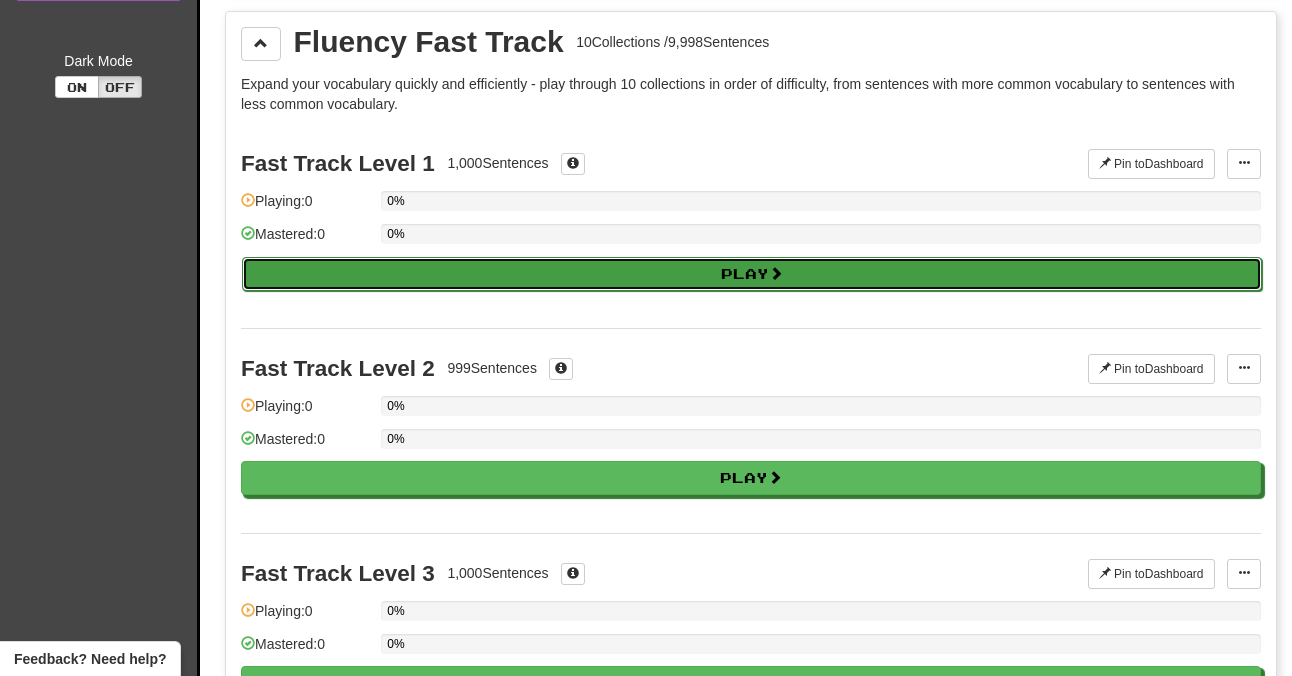click on "Play" at bounding box center (752, 274) 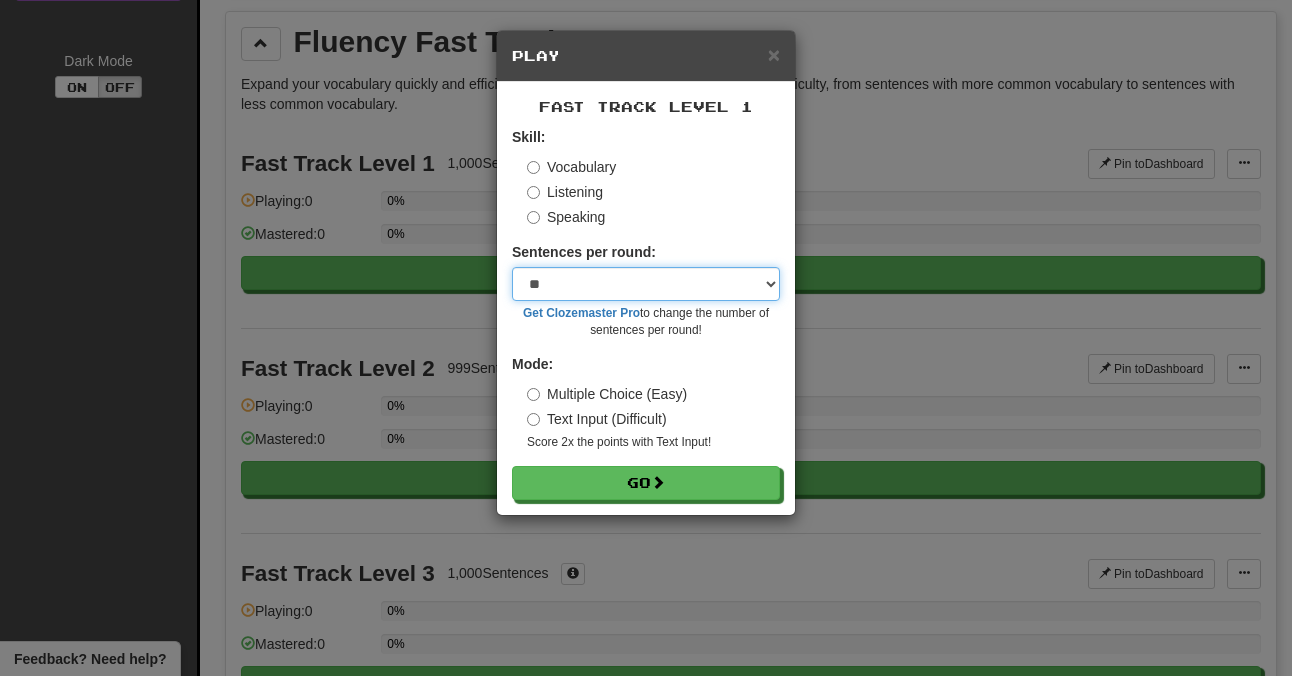 click on "* ** ** ** ** ** *** ********" at bounding box center [646, 284] 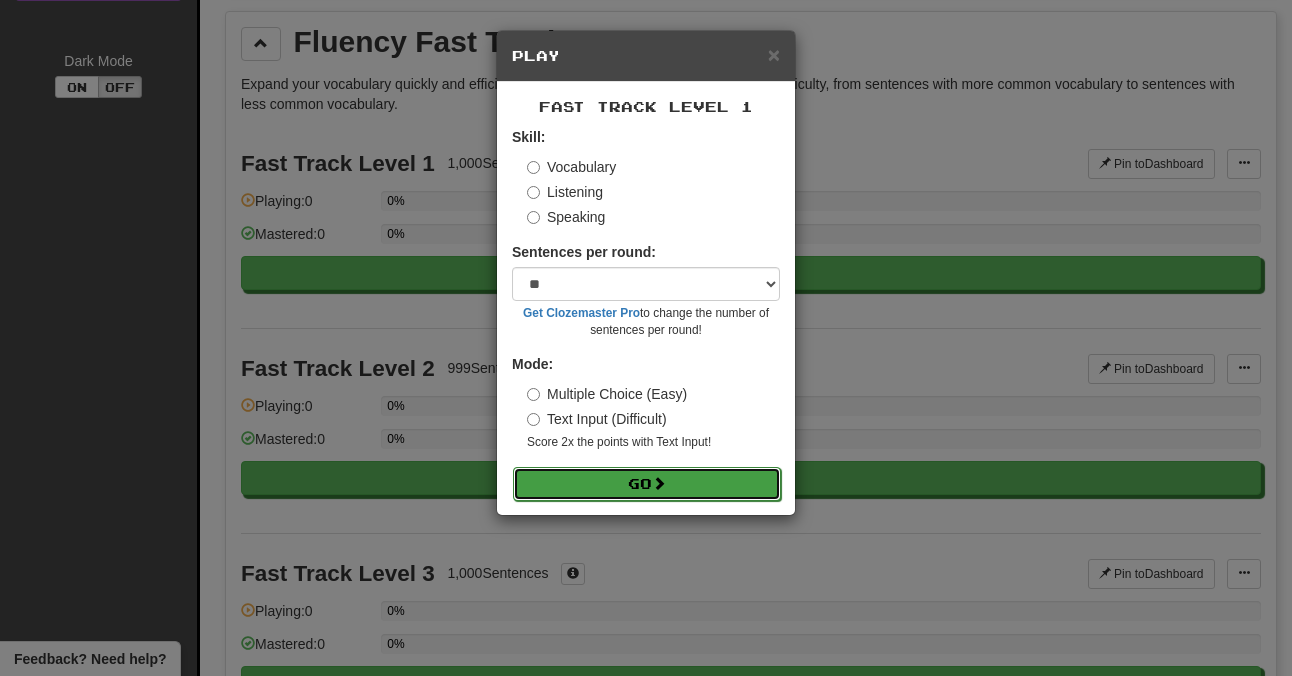 click on "Go" at bounding box center (647, 484) 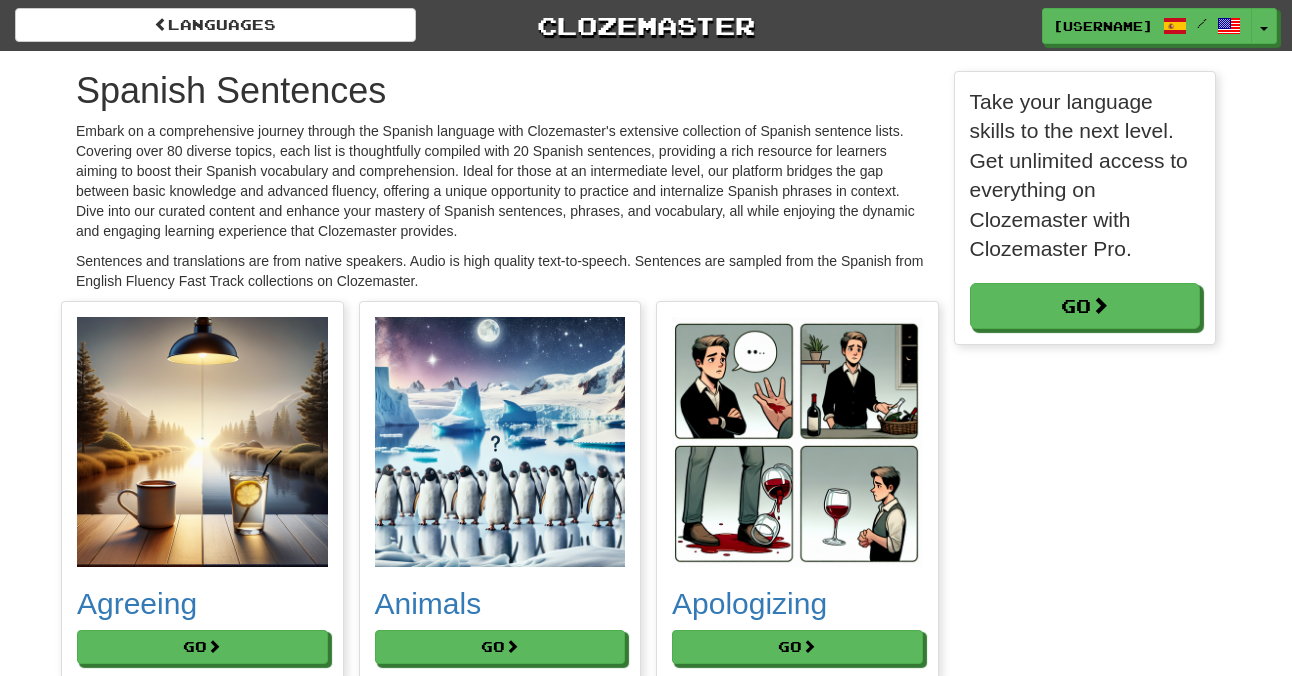 scroll, scrollTop: 0, scrollLeft: 0, axis: both 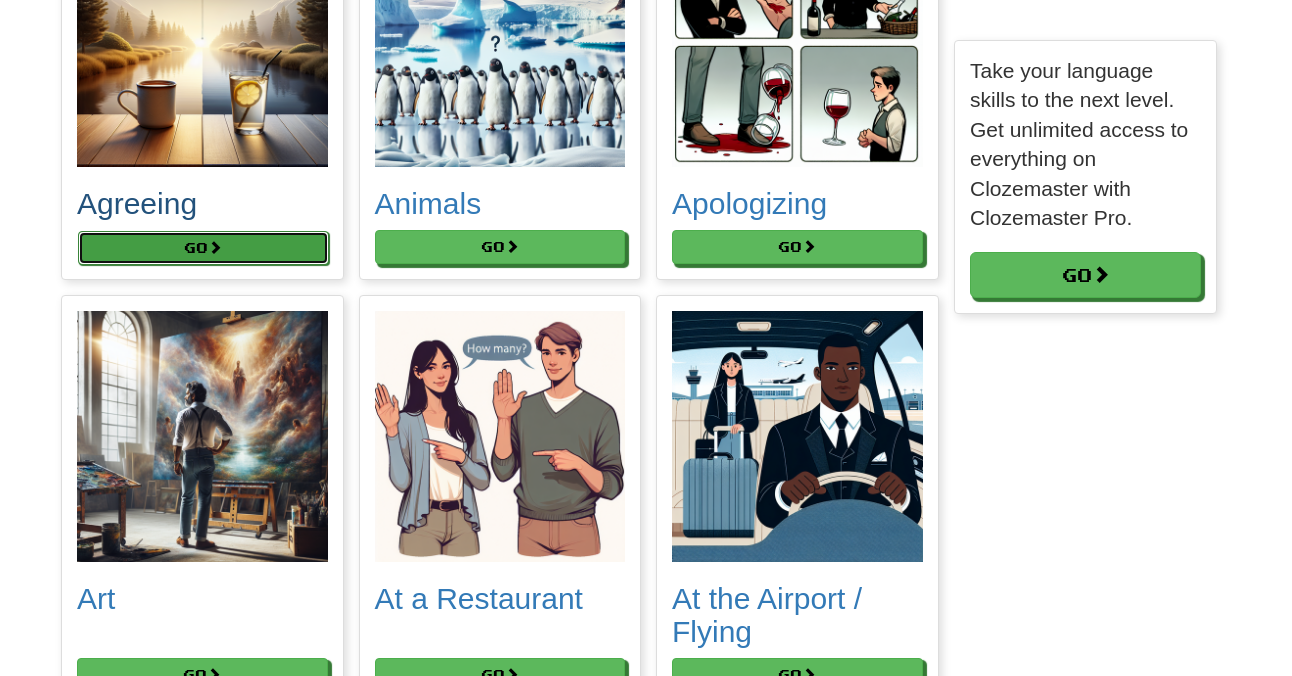 click on "Go" at bounding box center (203, 248) 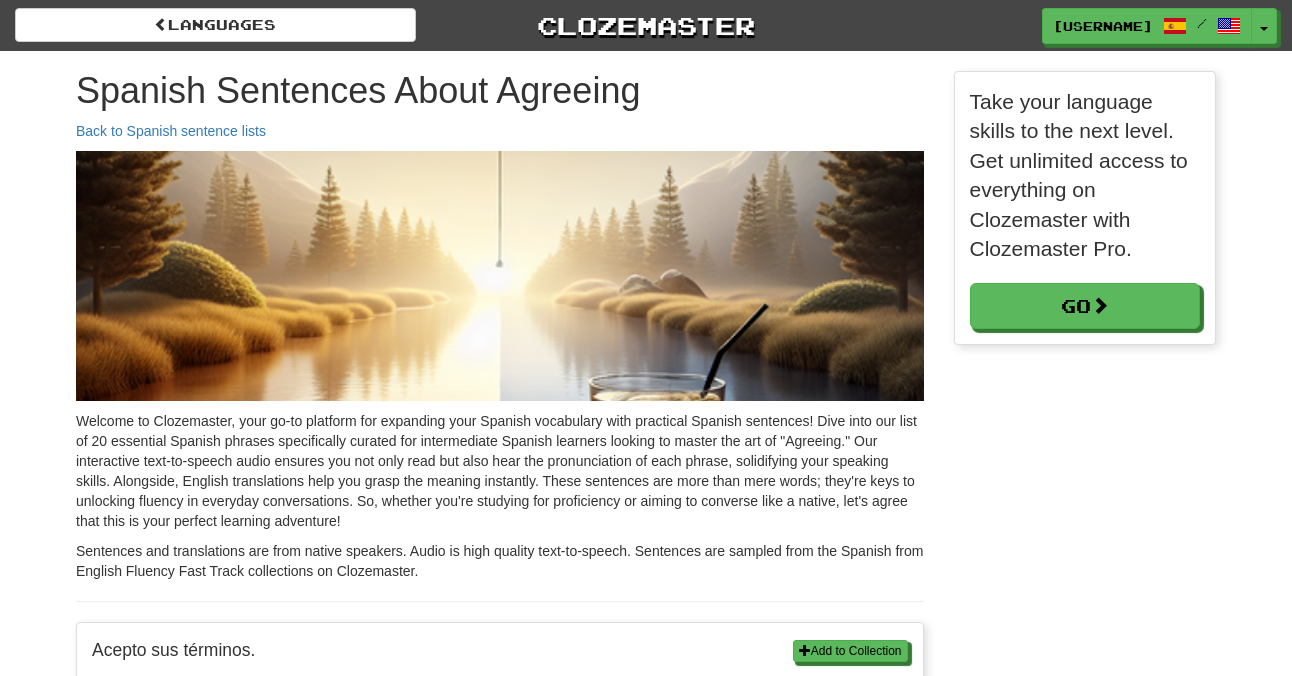 scroll, scrollTop: 0, scrollLeft: 0, axis: both 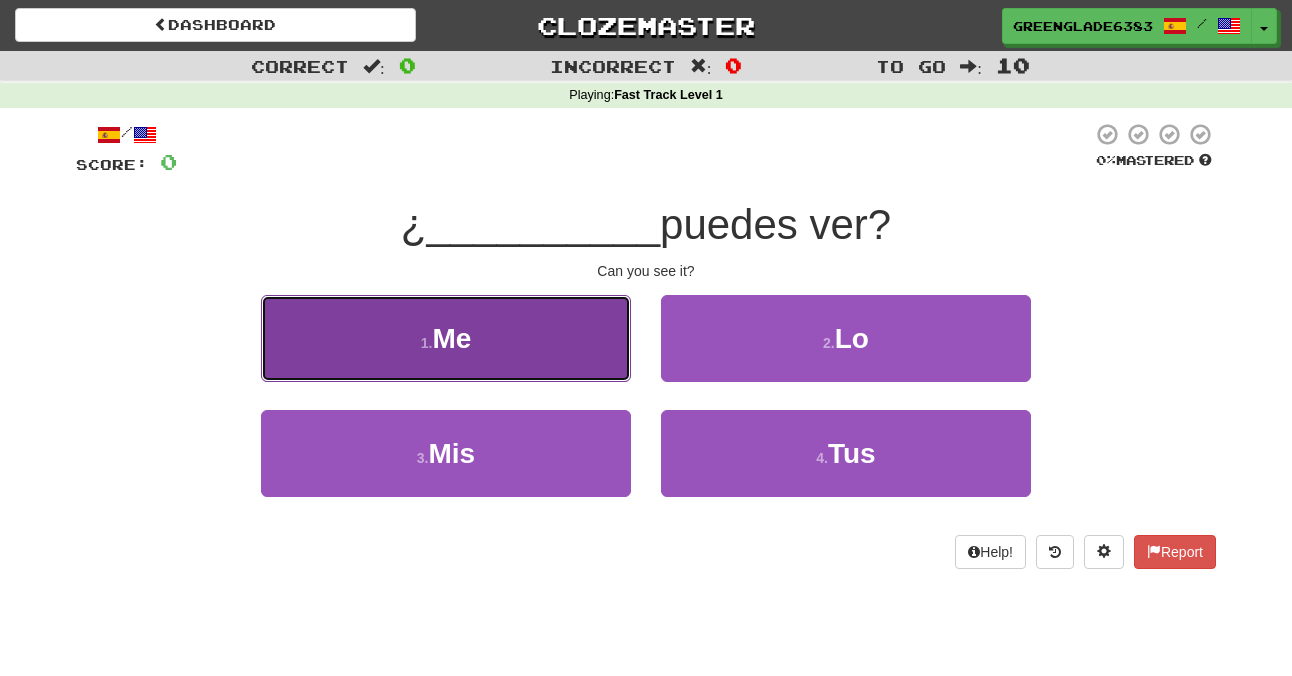 click on "Me" at bounding box center (451, 338) 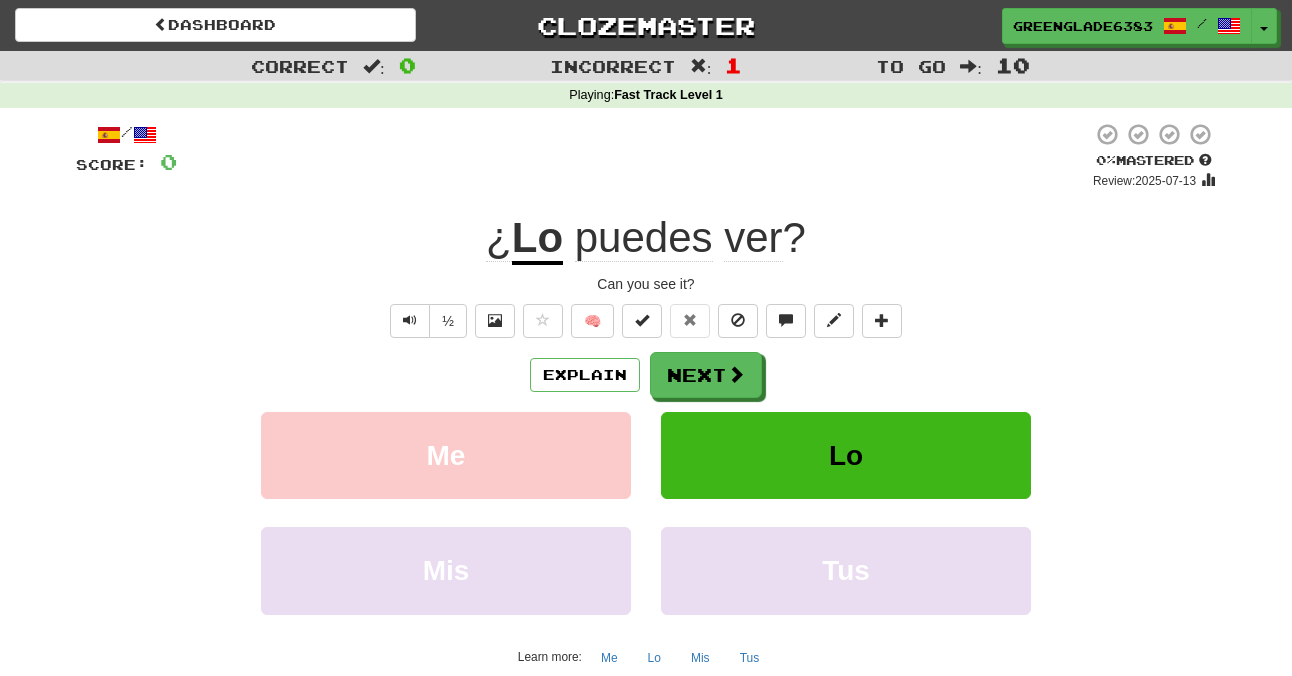 click on "Lo" at bounding box center (537, 239) 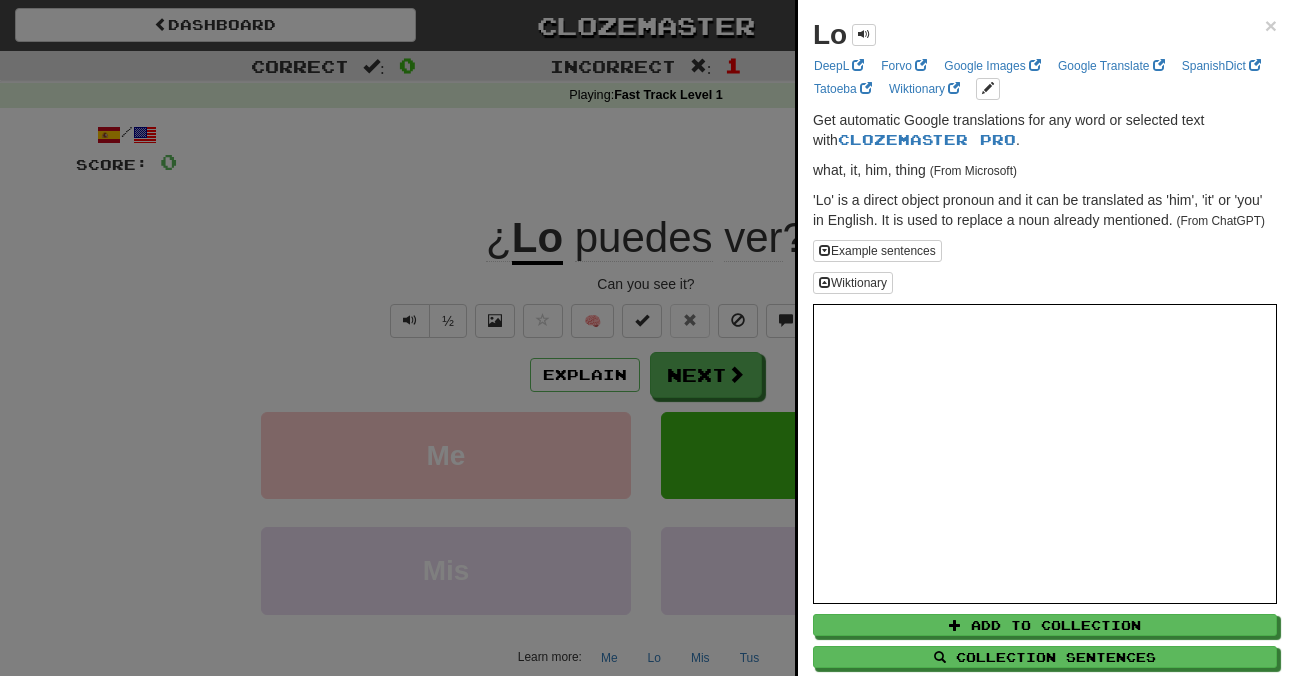 click at bounding box center [646, 338] 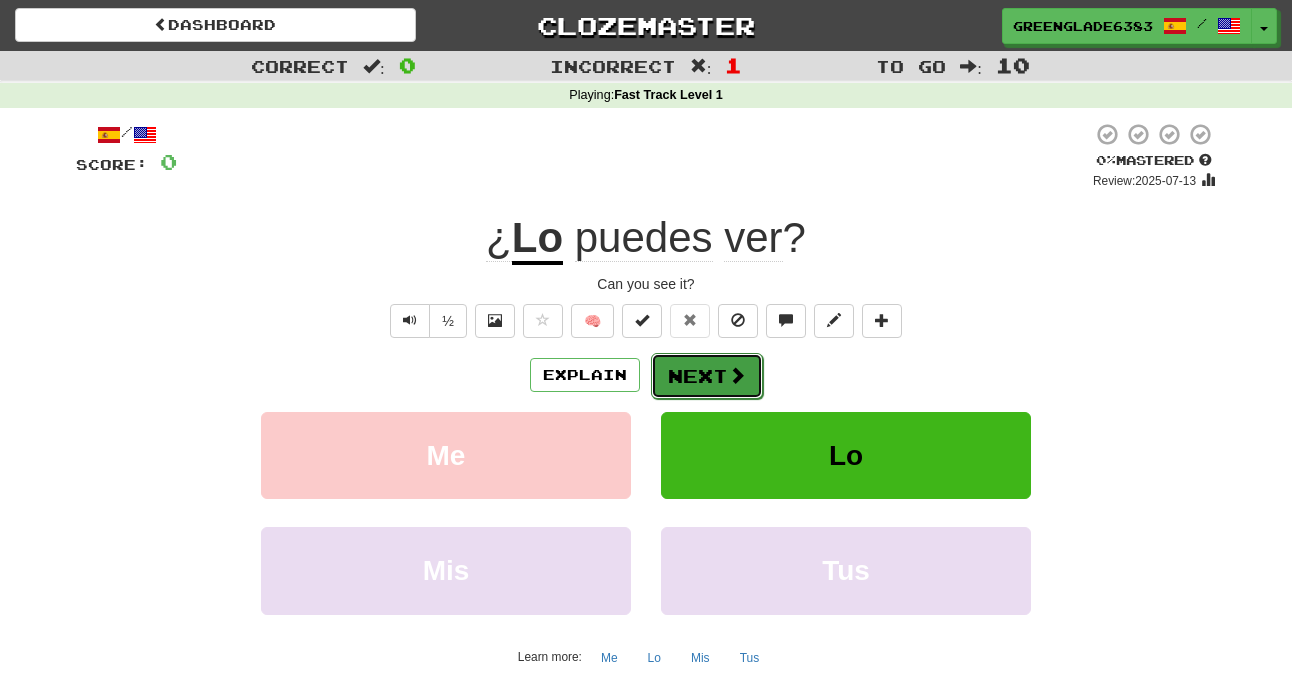 click on "Next" at bounding box center [707, 376] 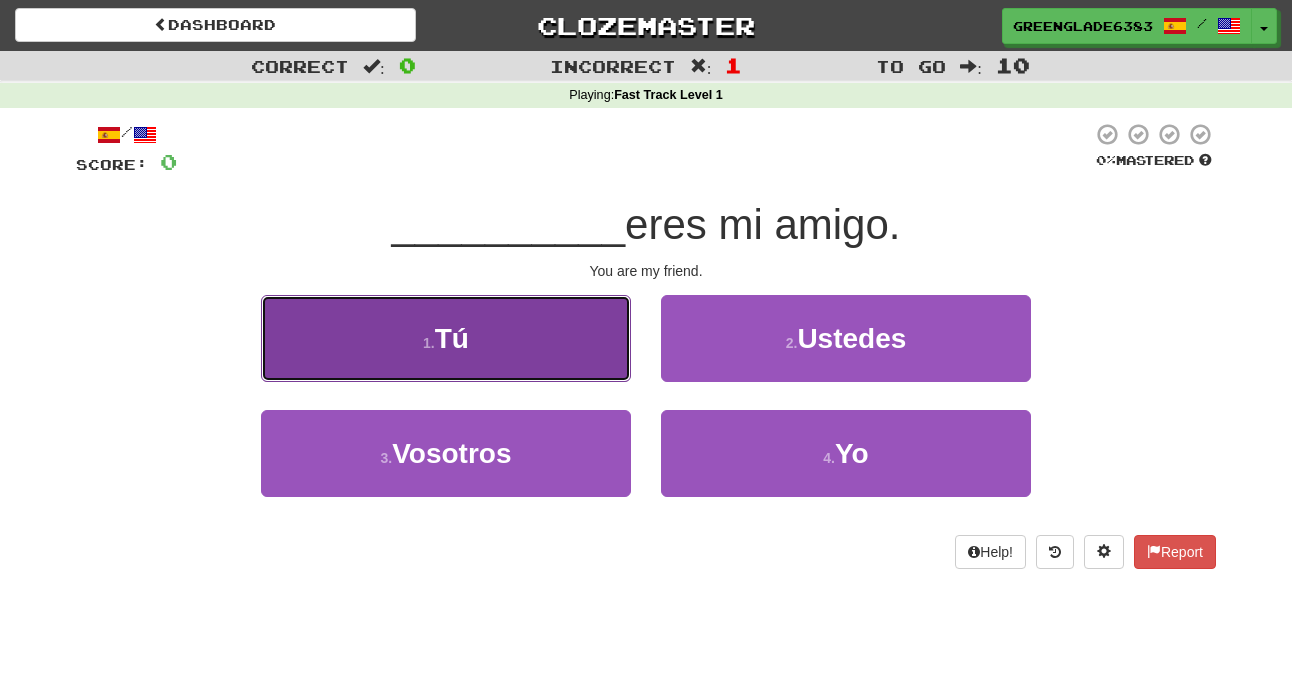 click on "Tú" at bounding box center (452, 338) 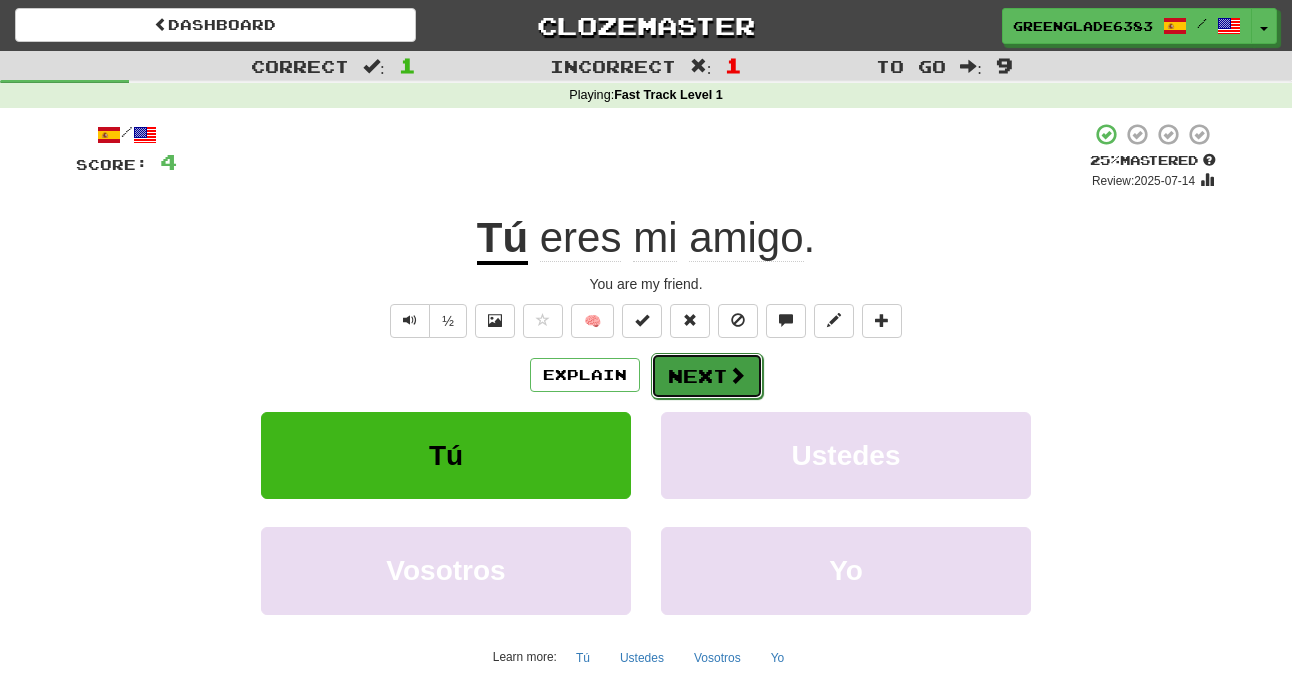 click on "Next" at bounding box center (707, 376) 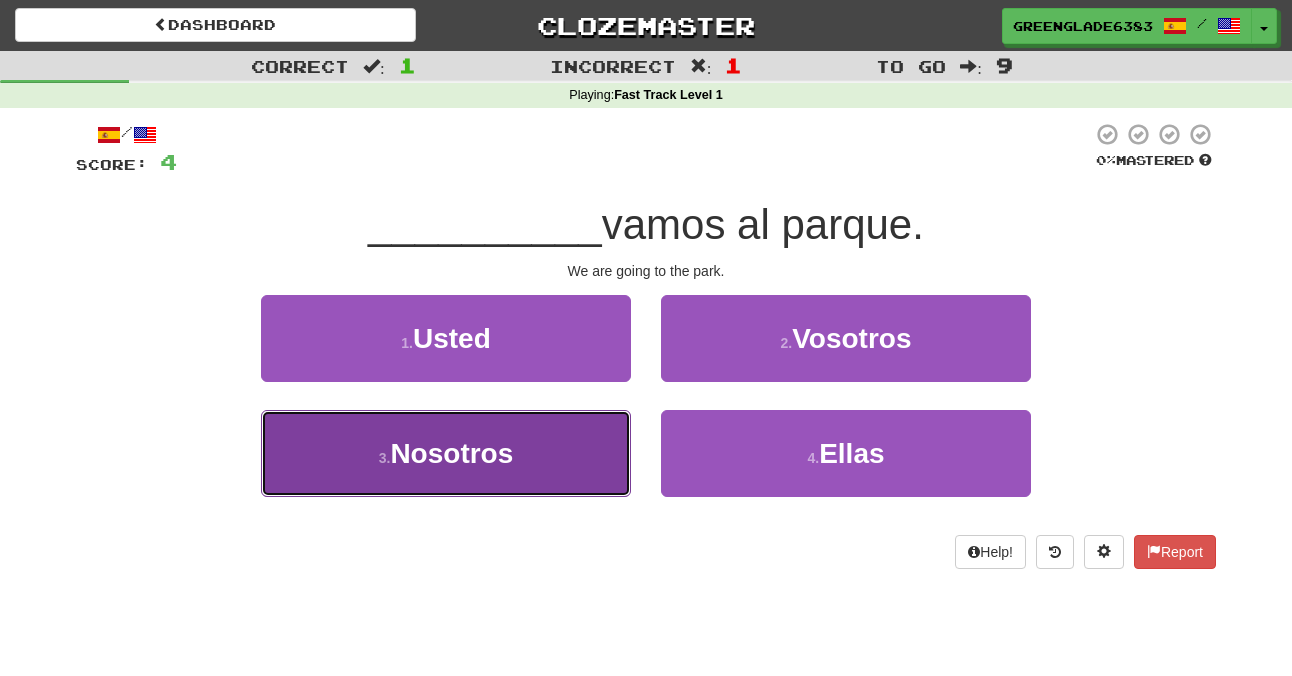 click on "3 .  Nosotros" at bounding box center (446, 453) 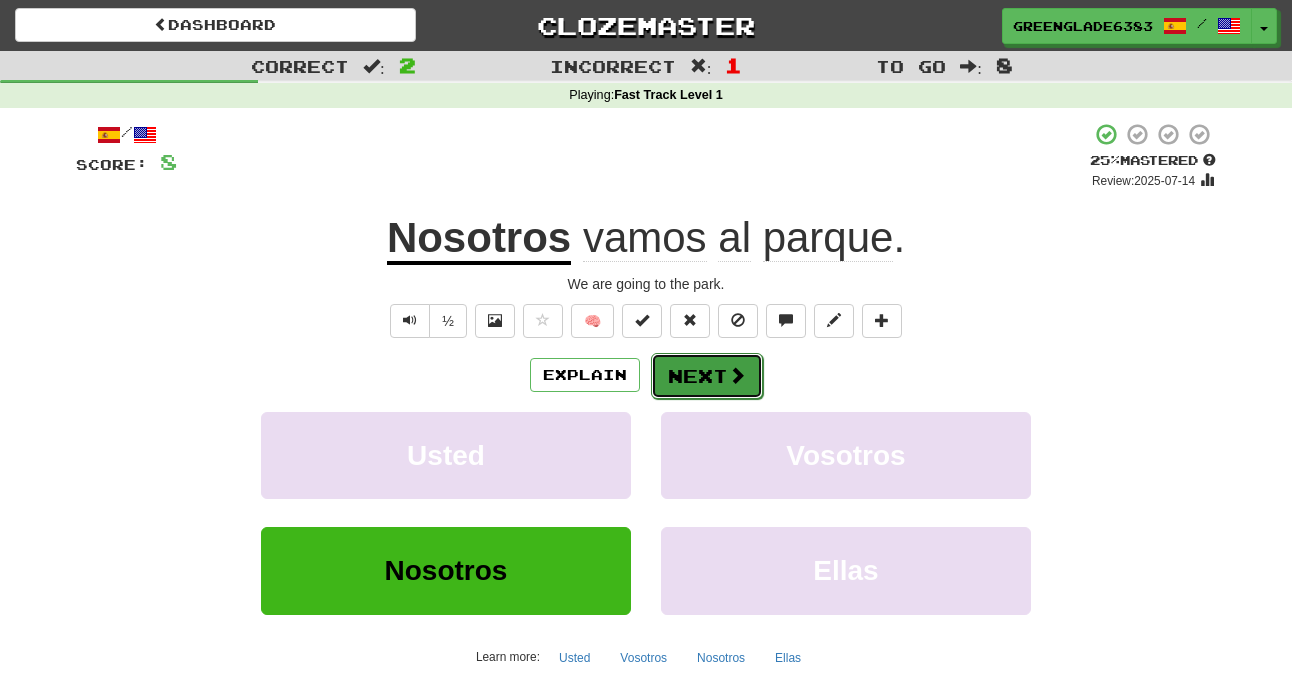 click on "Next" at bounding box center (707, 376) 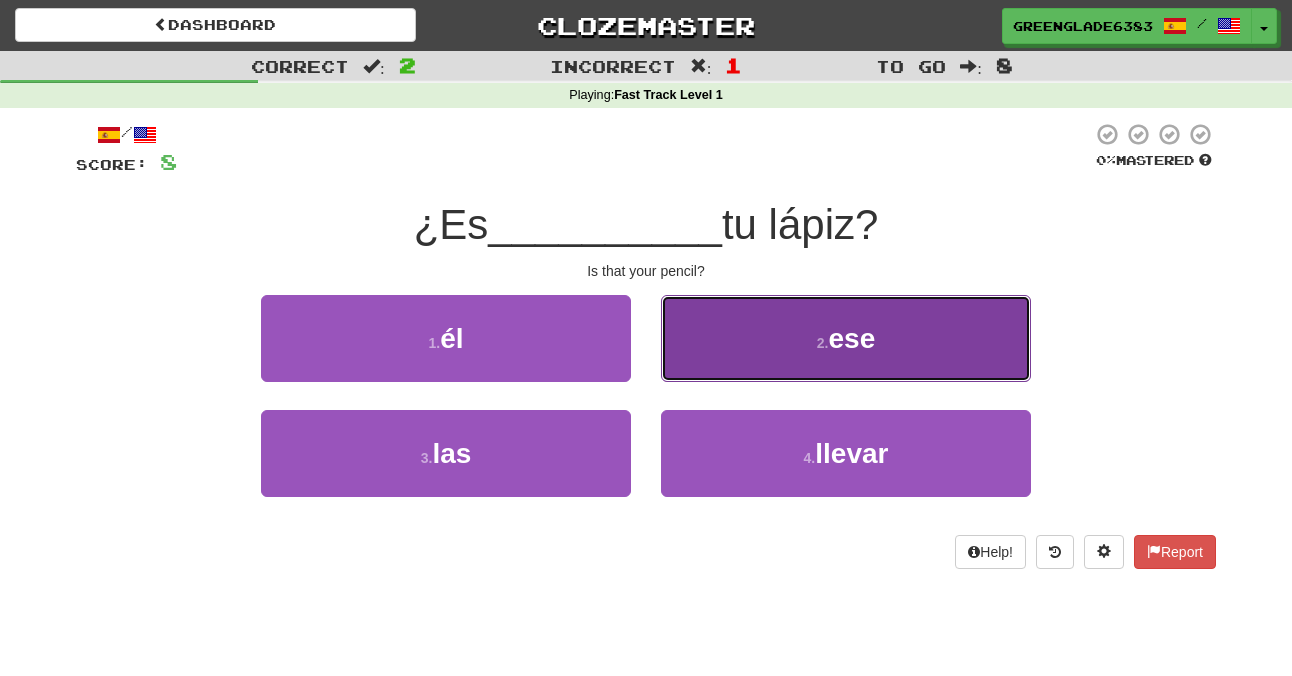 click on "2 .  ese" at bounding box center (846, 338) 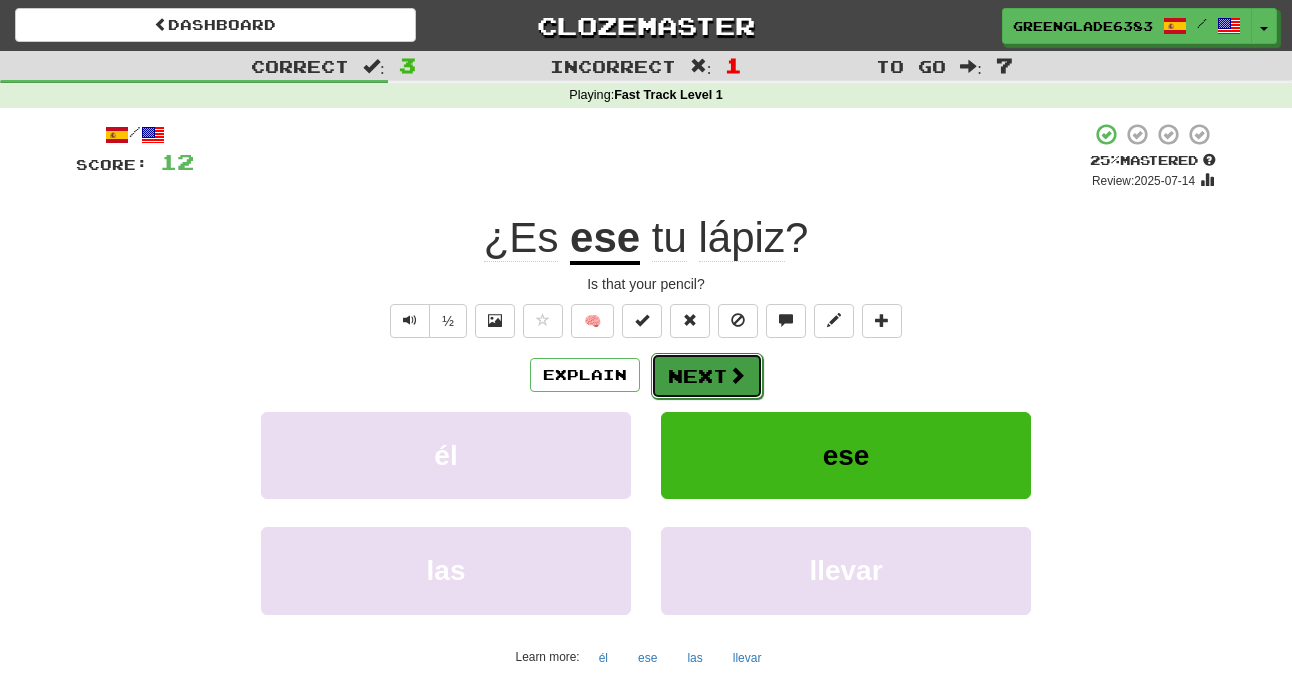 click on "Next" at bounding box center [707, 376] 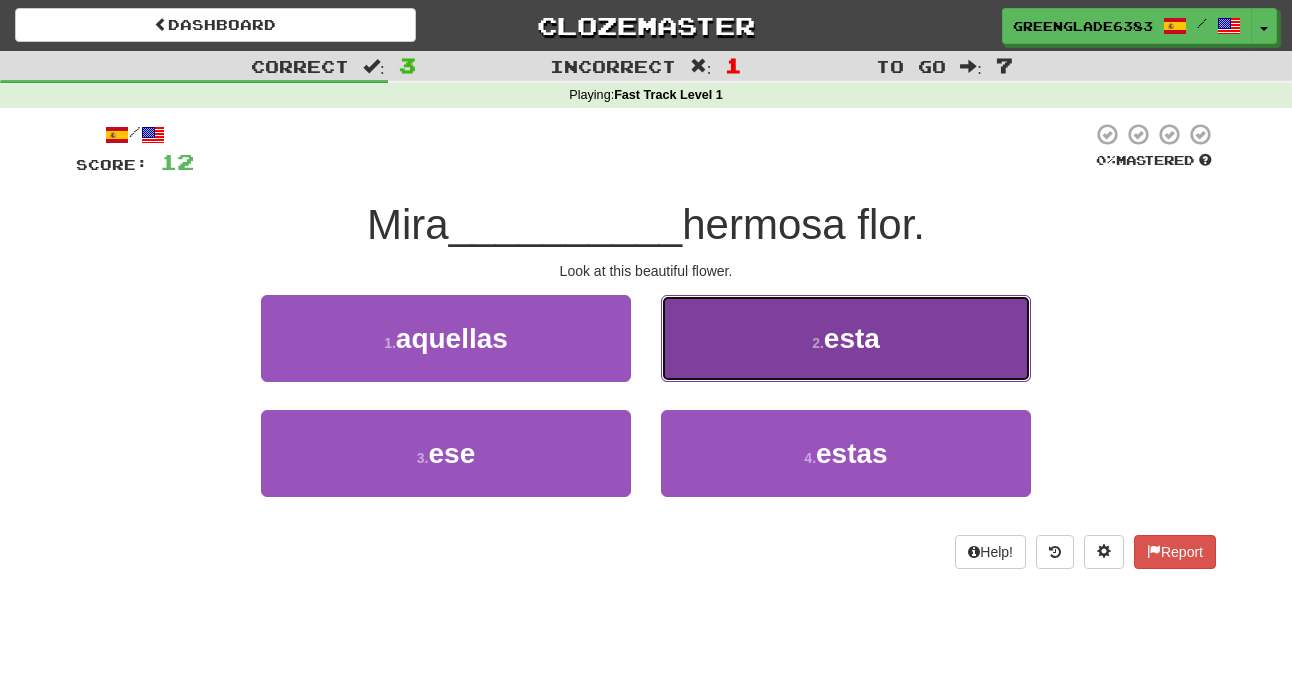 click on "2 .  esta" at bounding box center (846, 338) 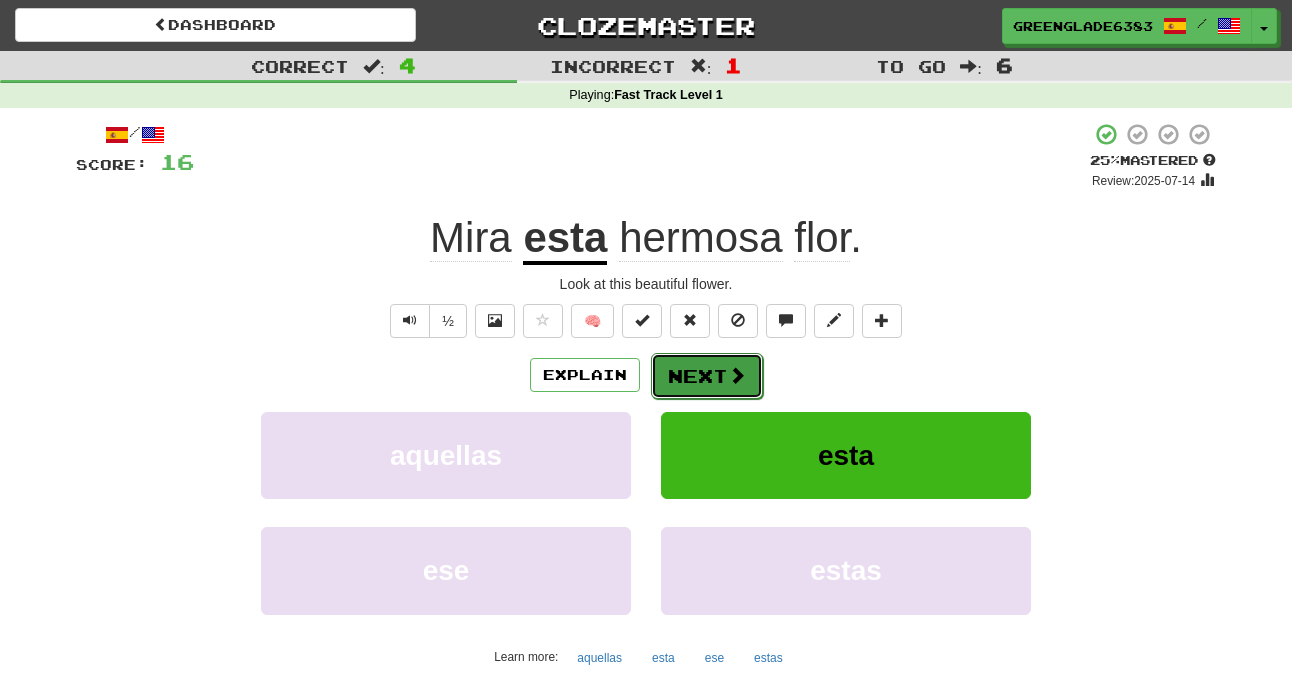 click on "Next" at bounding box center [707, 376] 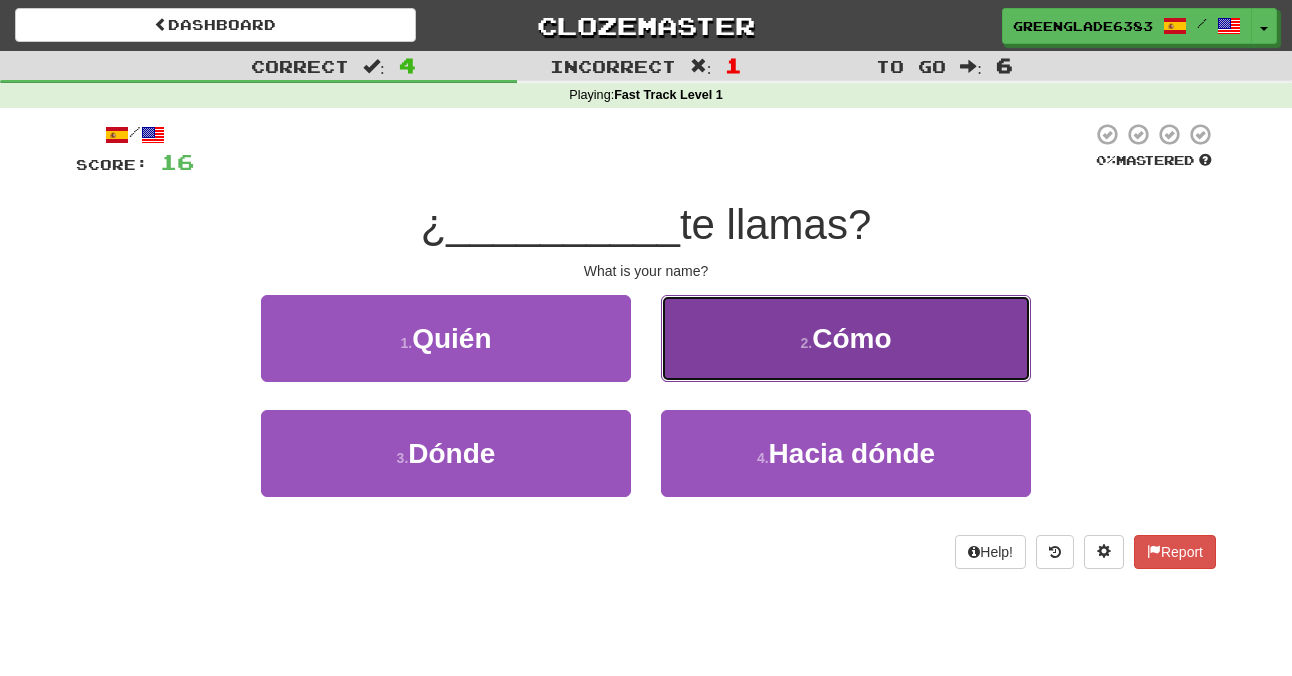 click on "2 .  Cómo" at bounding box center [846, 338] 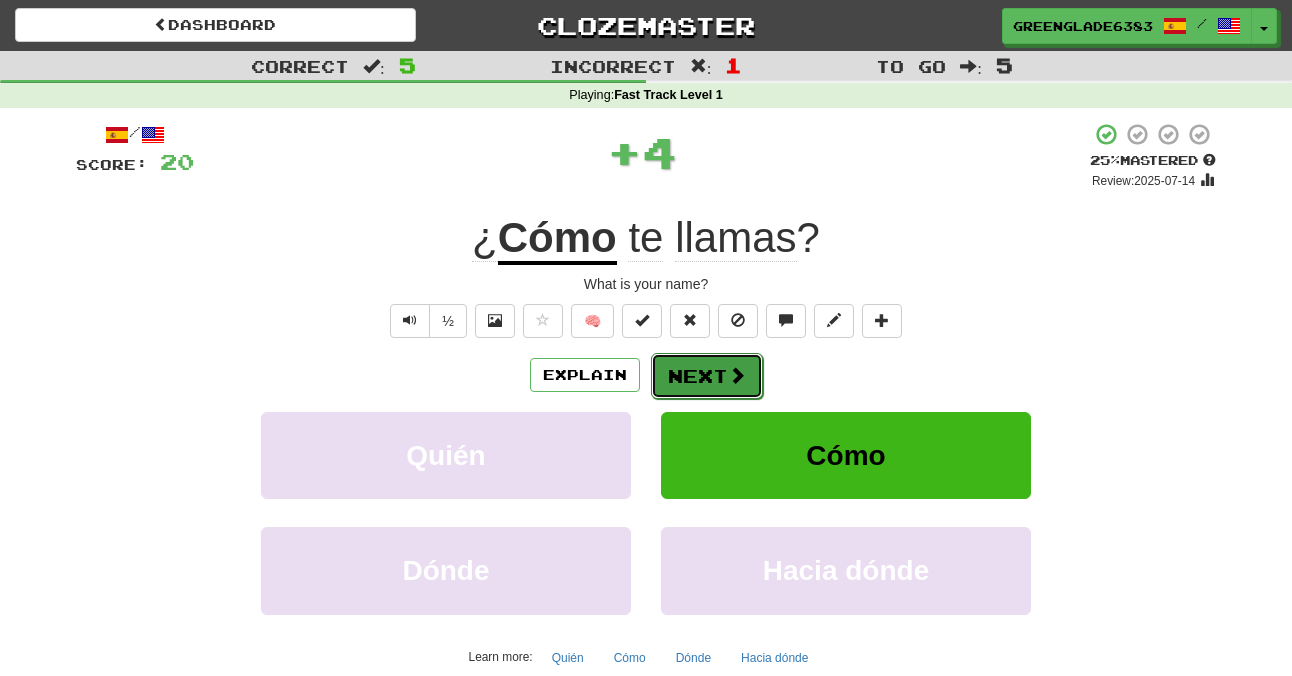 click on "Next" at bounding box center (707, 376) 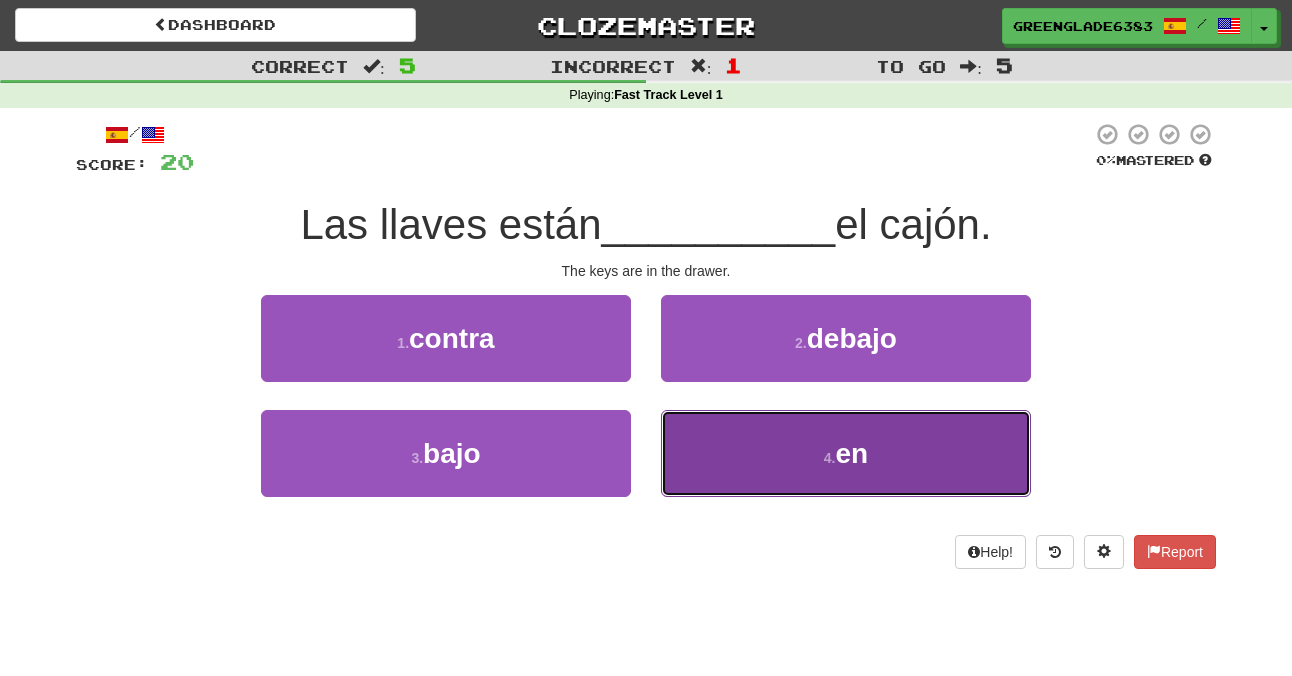 click on "4 .  en" at bounding box center (846, 453) 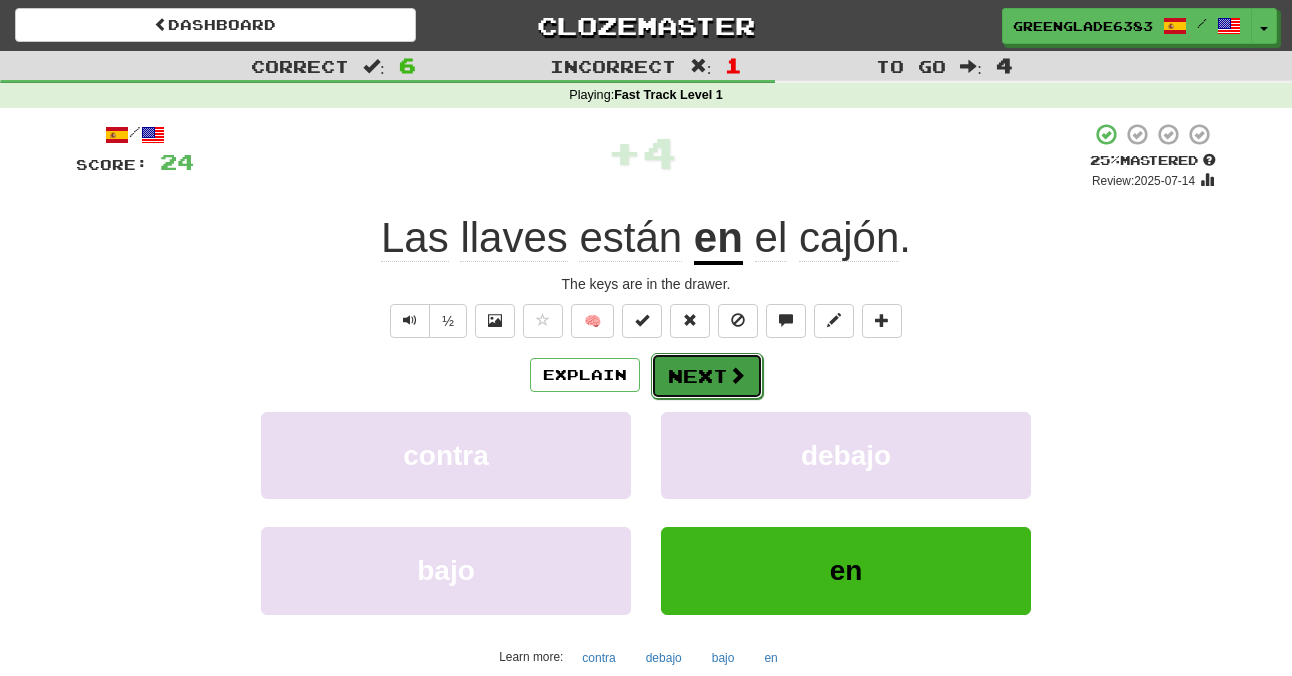 click on "Next" at bounding box center (707, 376) 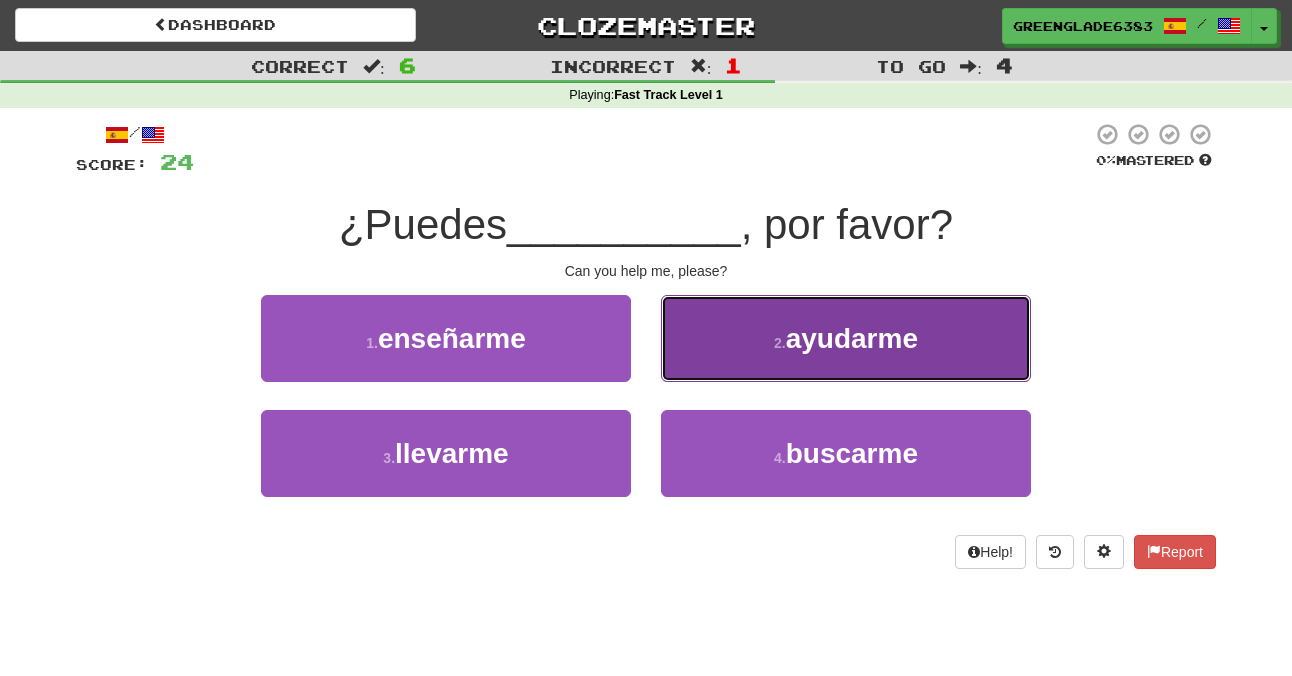 click on "2 .  ayudarme" at bounding box center [846, 338] 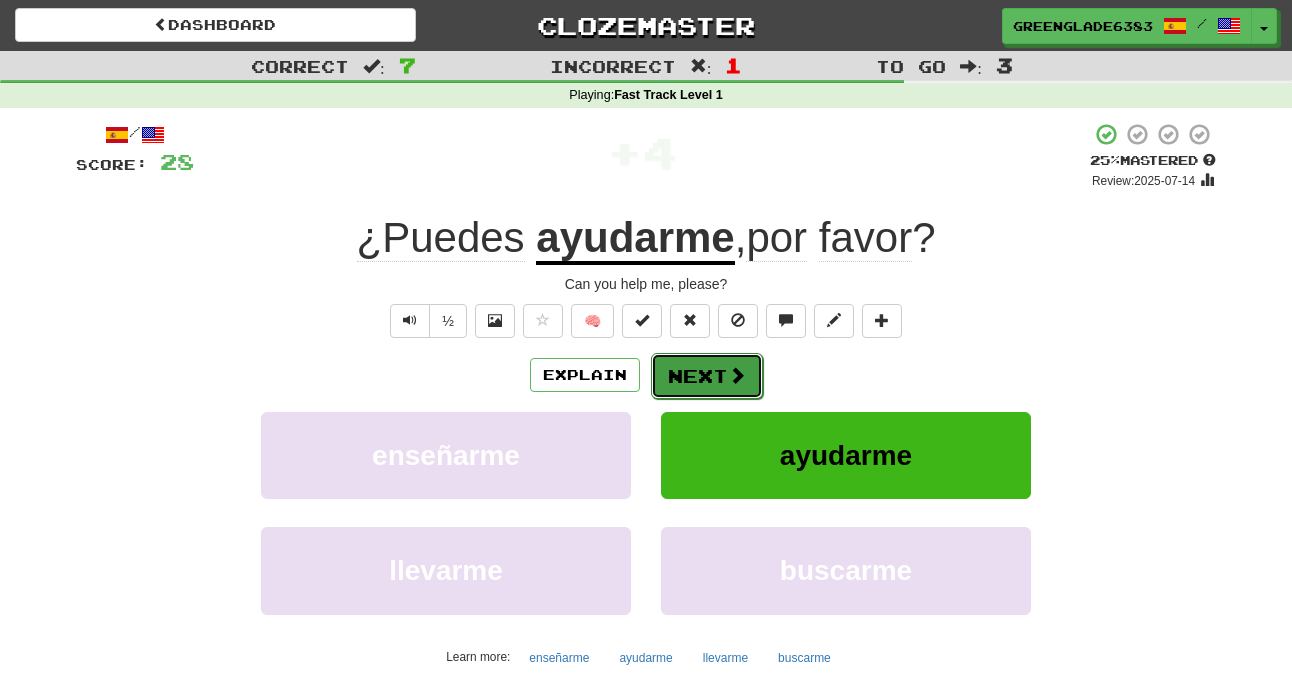 click at bounding box center (737, 375) 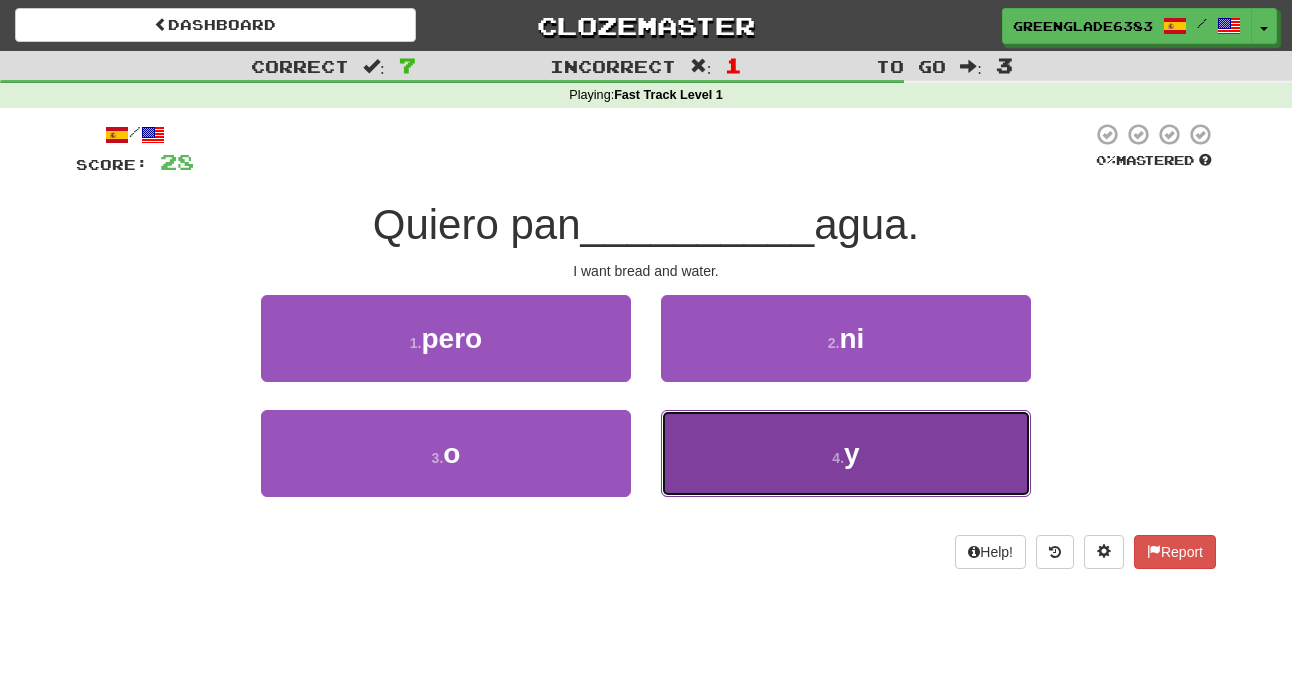 click on "4 .  y" at bounding box center [846, 453] 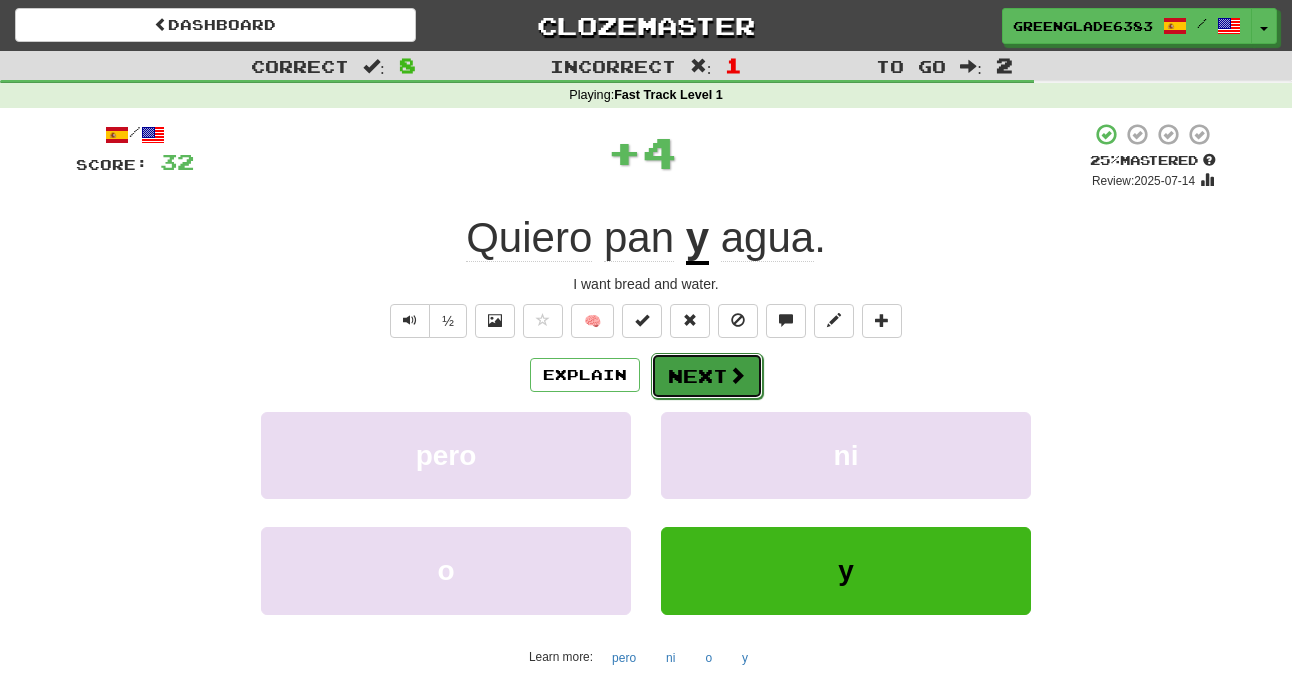 click on "Next" at bounding box center (707, 376) 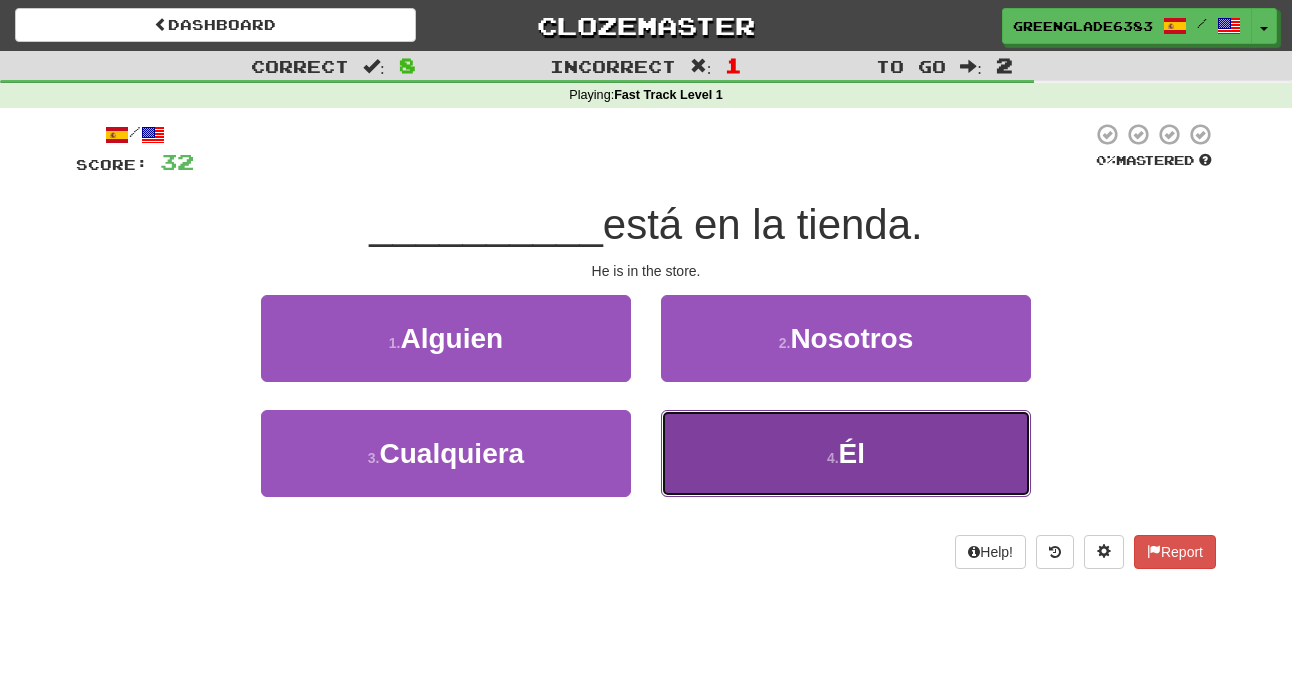 click on "4 .  Él" at bounding box center (846, 453) 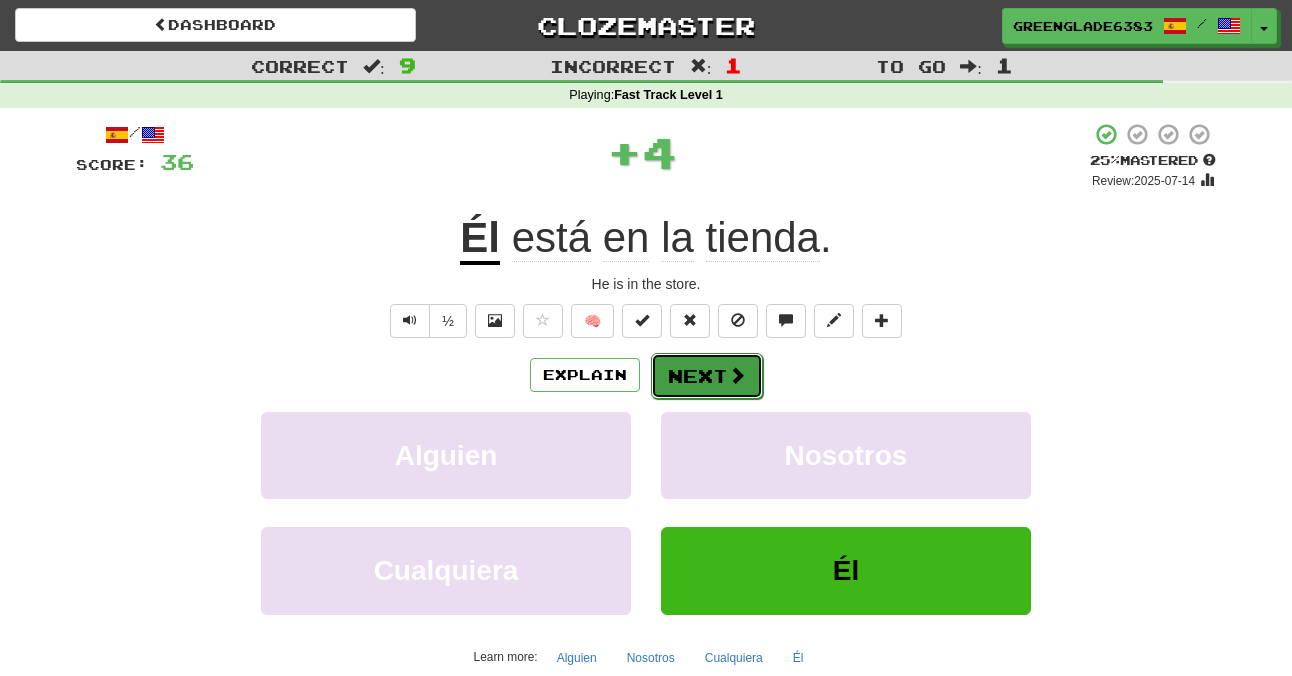 click on "Next" at bounding box center (707, 376) 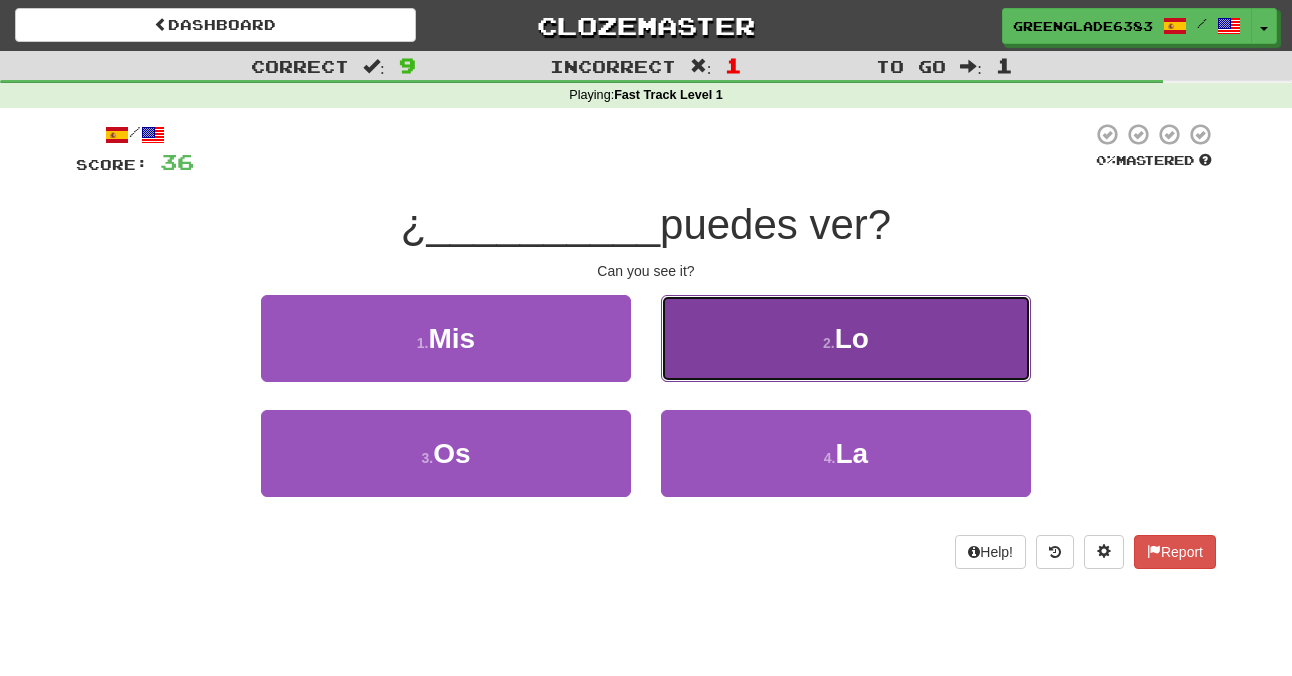 click on "2 ." at bounding box center (829, 343) 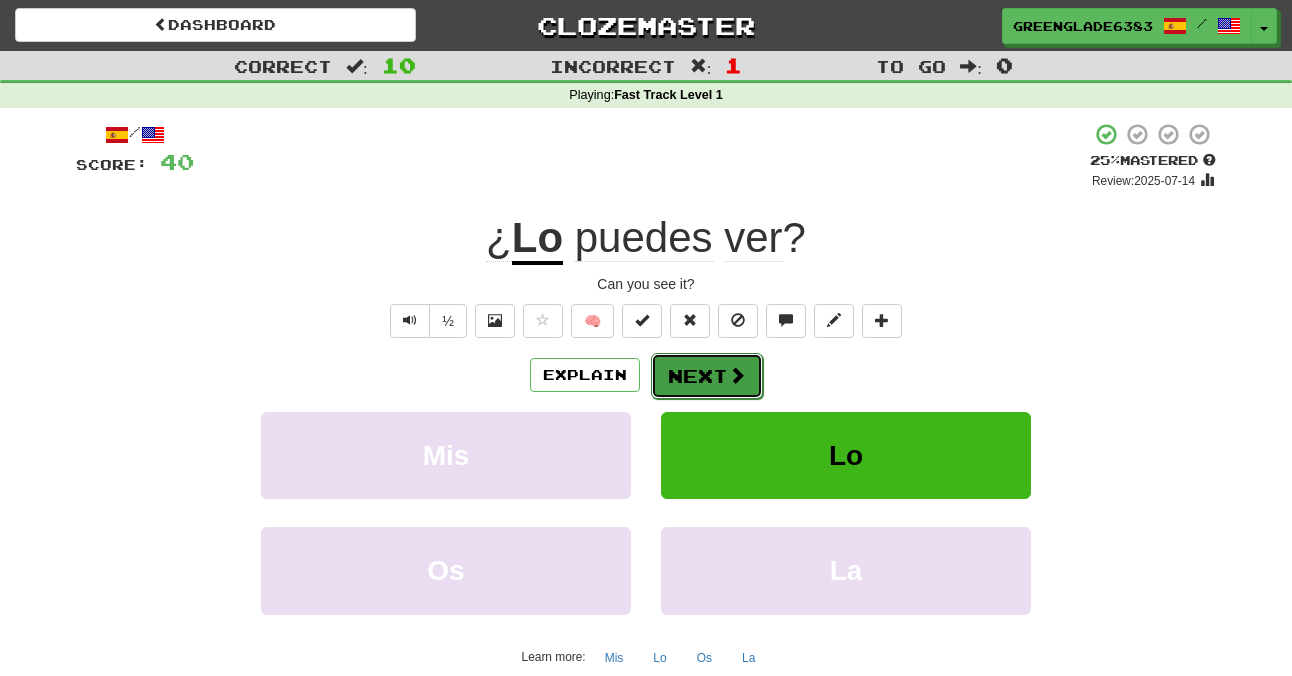 click on "Next" at bounding box center (707, 376) 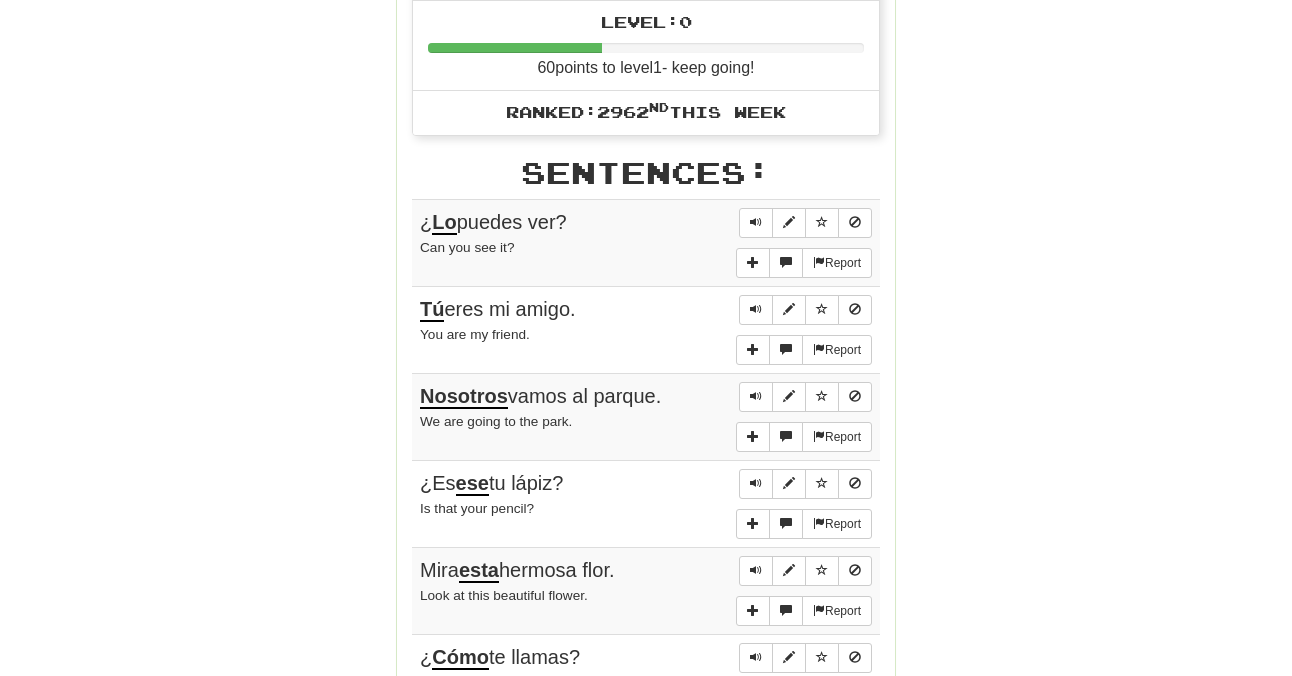 scroll, scrollTop: 1001, scrollLeft: 0, axis: vertical 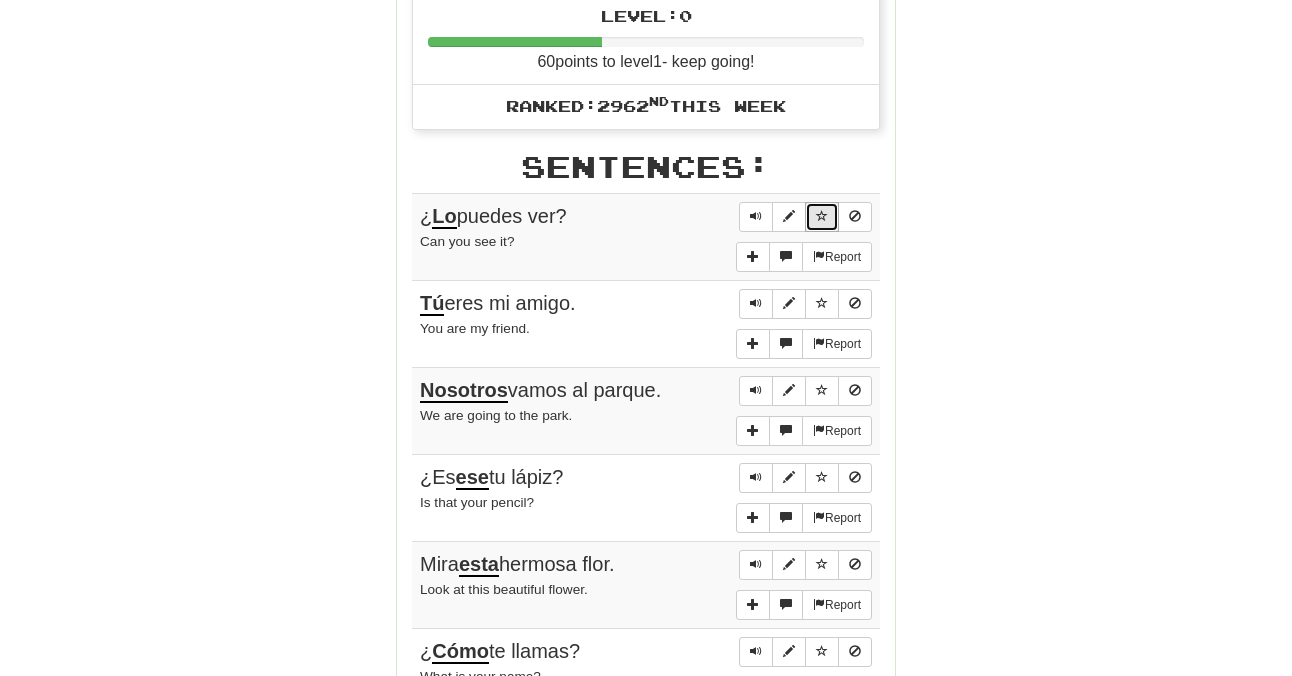 click at bounding box center (822, 216) 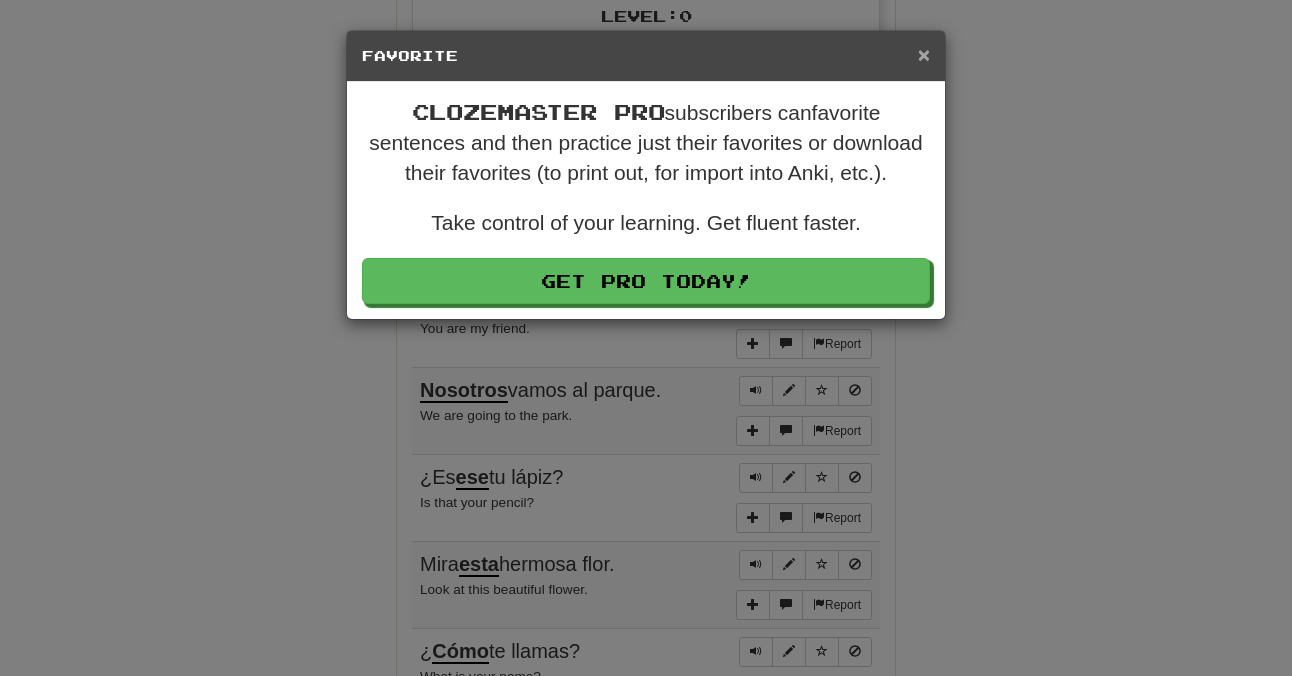 click on "×" at bounding box center (924, 54) 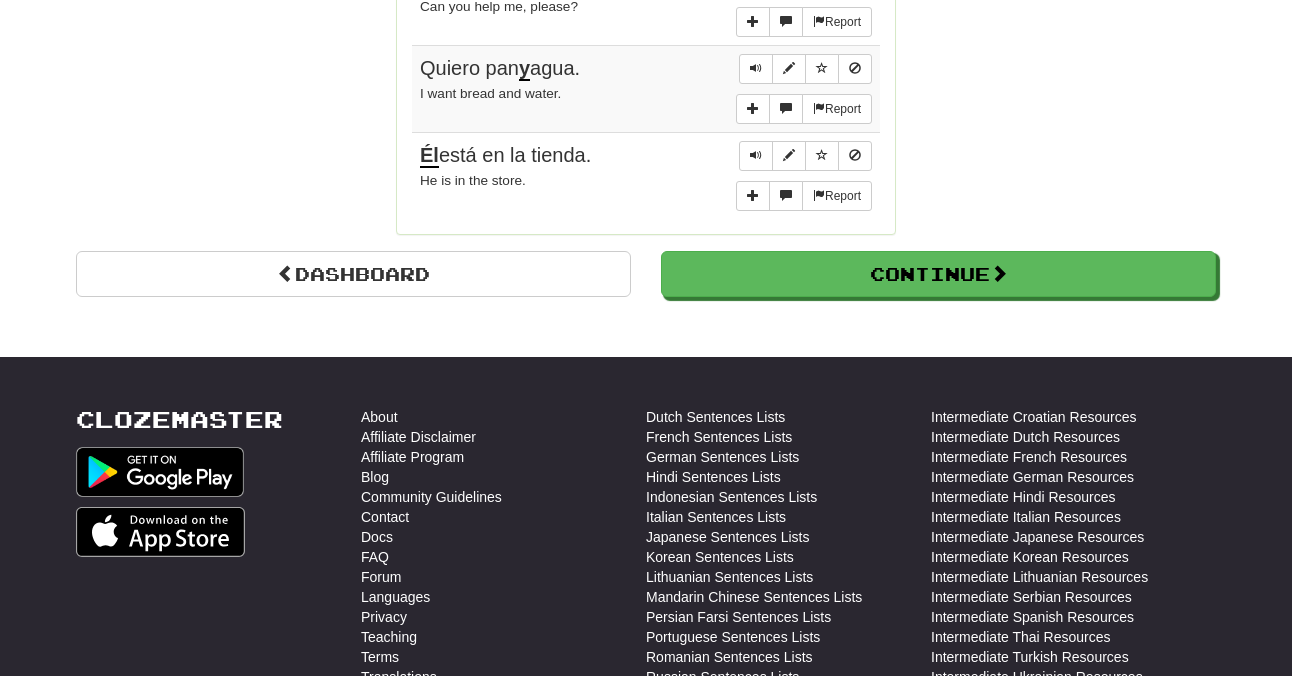 scroll, scrollTop: 1872, scrollLeft: 0, axis: vertical 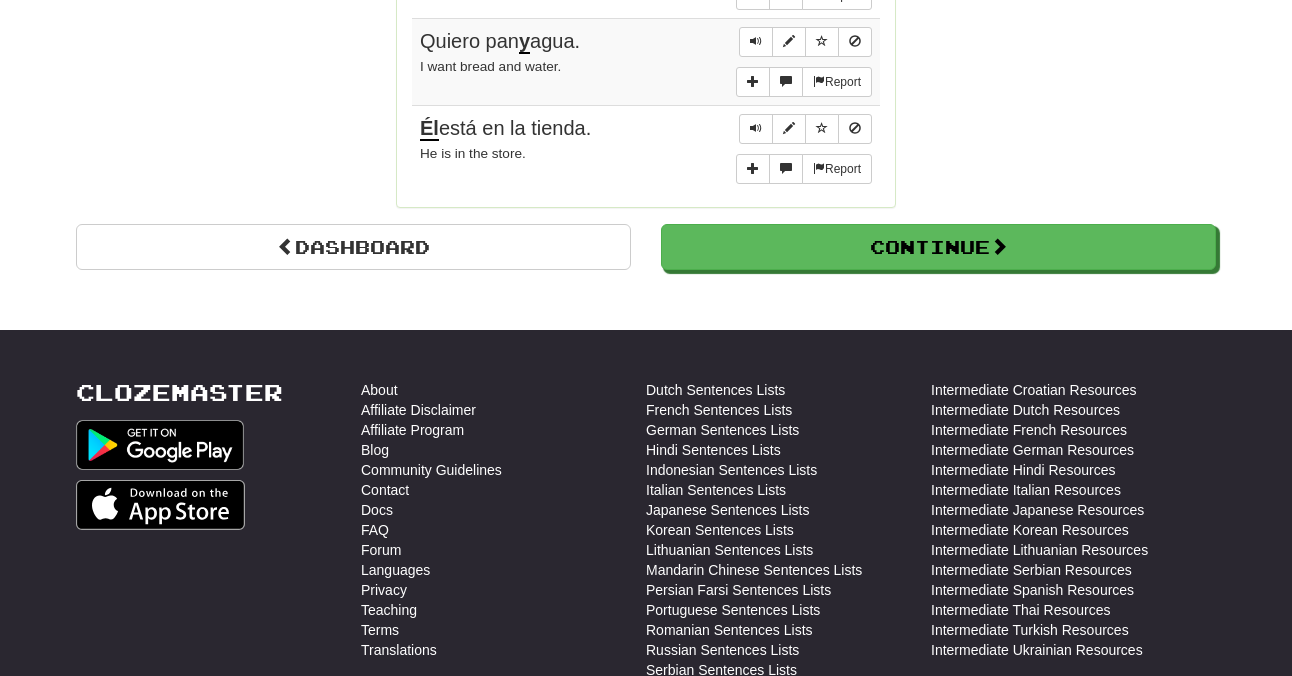 click on "Dashboard Continue  Round Results Stats: Score:   + 40 Time:   1 : 14 New:   10 Review:   0 Correct:   10 Incorrect:   1 Get fluent faster. Get  Clozemaster Pro   Progress: Fast Track Level 1 Playing:  10  /  1,000 + 10 0% 1% Mastered:  0  /  1,000 0% Ready for Review:  0  /  Level:  0 60  points to level  1  - keep going! Ranked:  2962 nd  this week Sentences:  Report ¿ Lo  puedes ver? Can you see it?  Report Tú  eres mi amigo. You are my friend.  Report Nosotros  vamos al parque. We are going to the park.  Report ¿Es  ese  tu lápiz? Is that your pencil?  Report Mira  esta  hermosa flor. Look at this beautiful flower.  Report ¿ Cómo  te llamas? What is your name?  Report Las llaves están  en  el cajón. The keys are in the drawer.  Report ¿Puedes  ayudarme , por favor? Can you help me, please?  Report Quiero pan  y  agua. I want bread and water.  Report Él  está en la tienda. He is in the store.  Dashboard Continue" at bounding box center (646, -698) 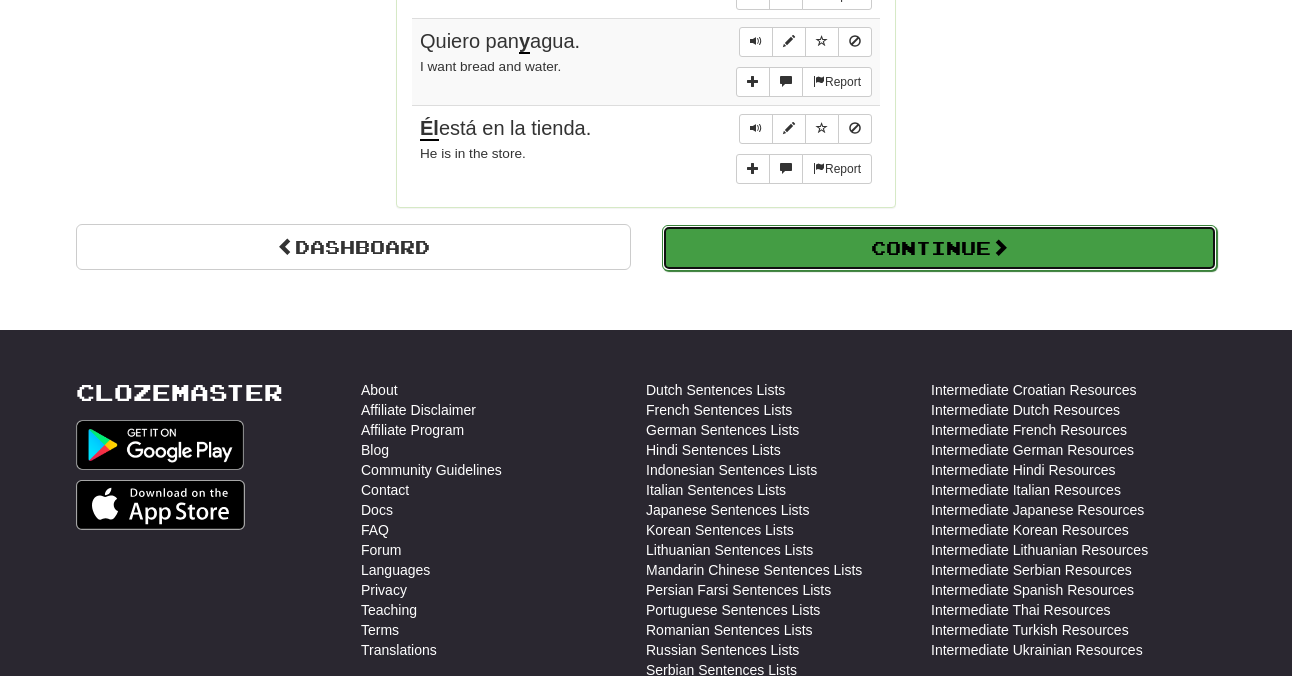 click on "Continue" at bounding box center [939, 248] 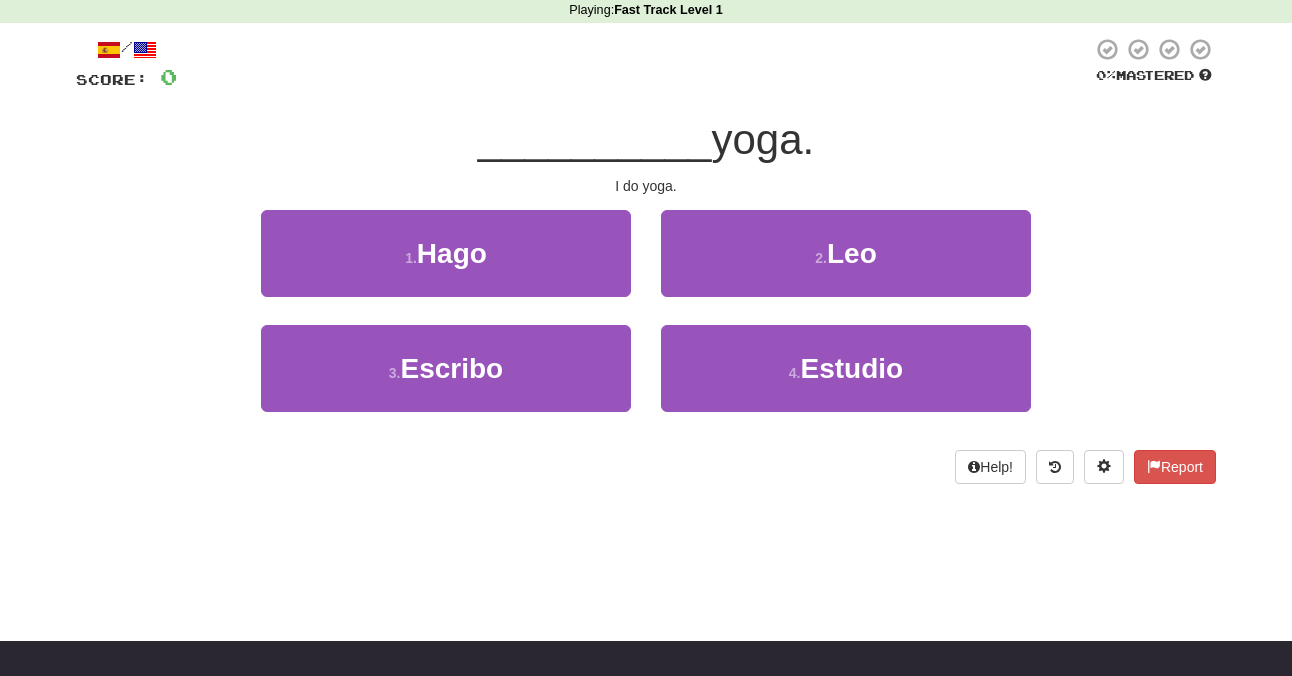 scroll, scrollTop: 0, scrollLeft: 0, axis: both 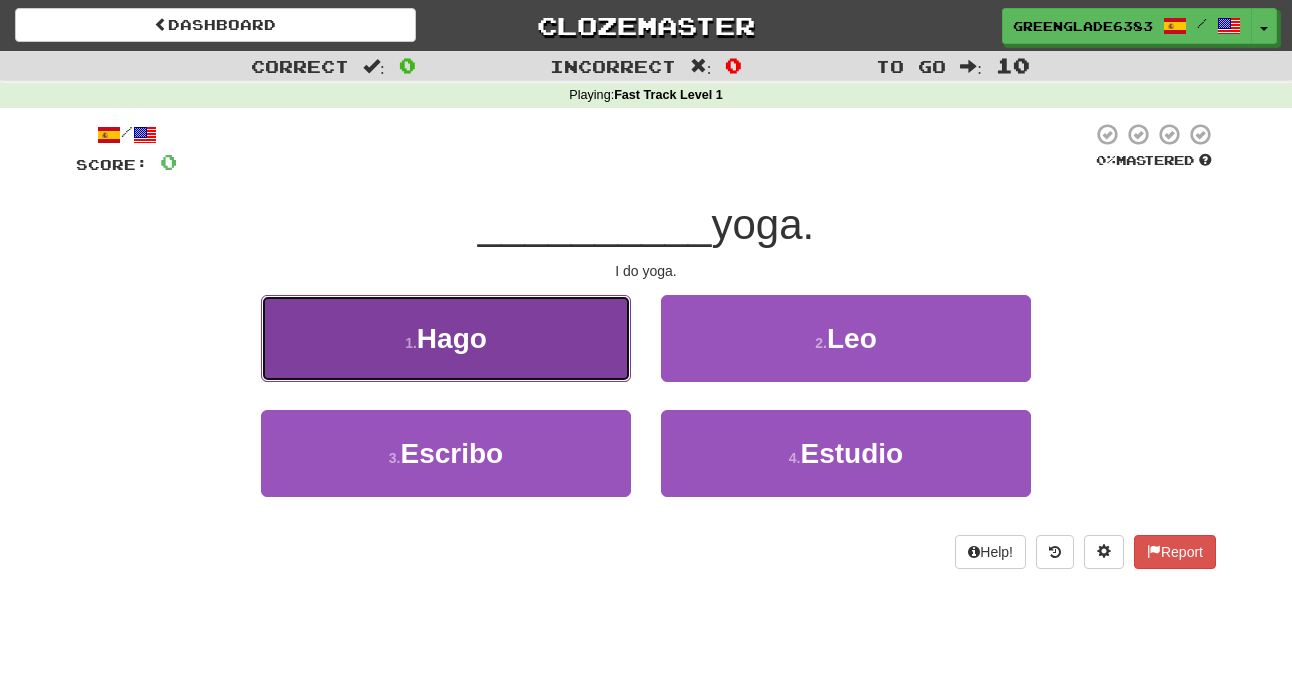 click on "1 .  Hago" at bounding box center (446, 338) 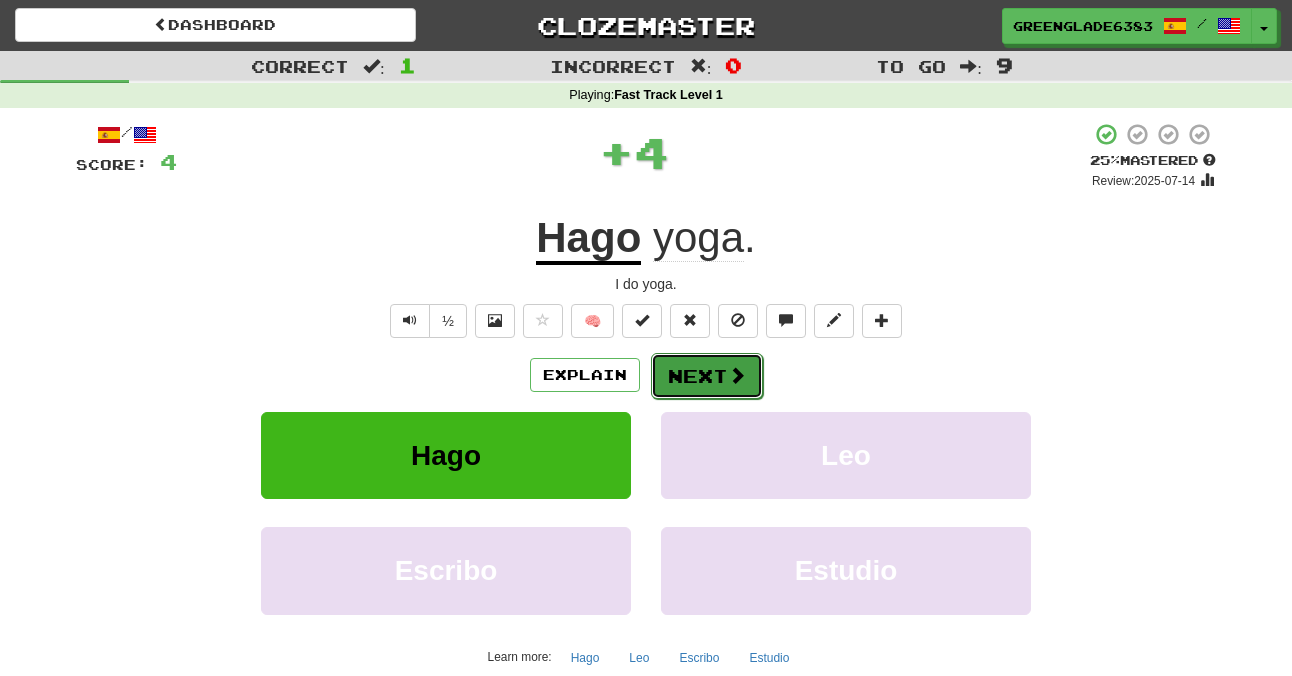 click at bounding box center [737, 375] 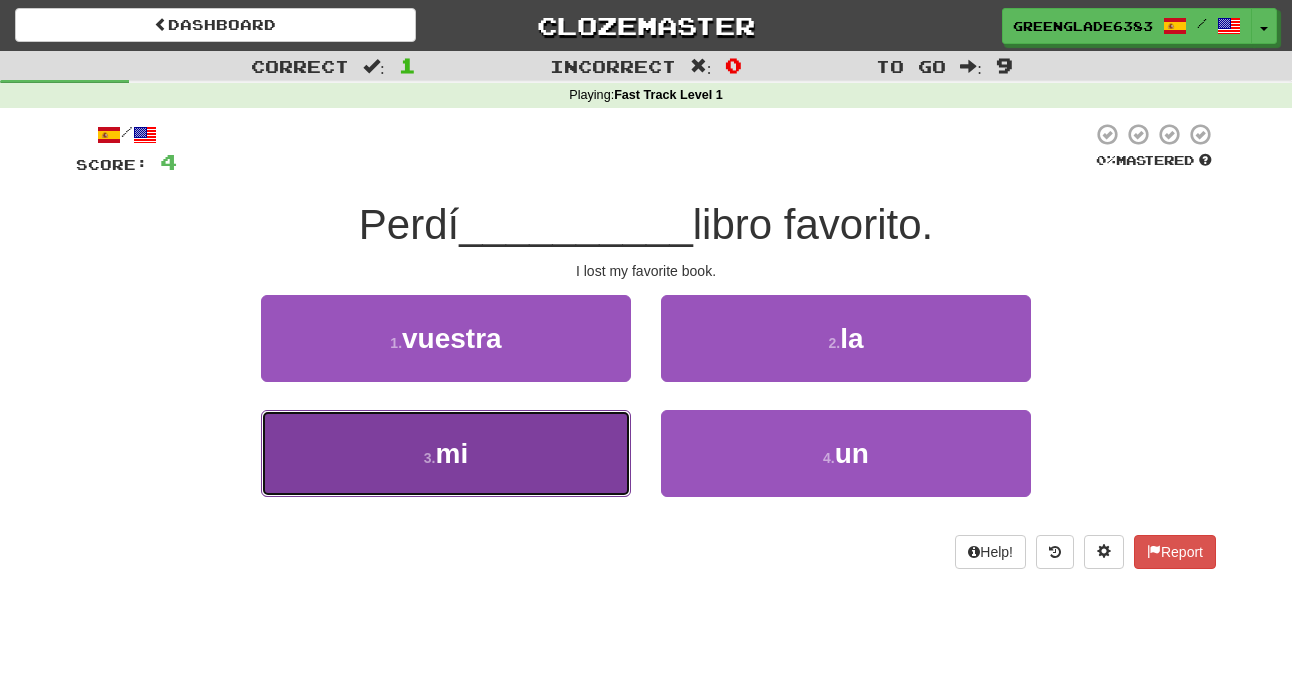 click on "3 .  mi" at bounding box center [446, 453] 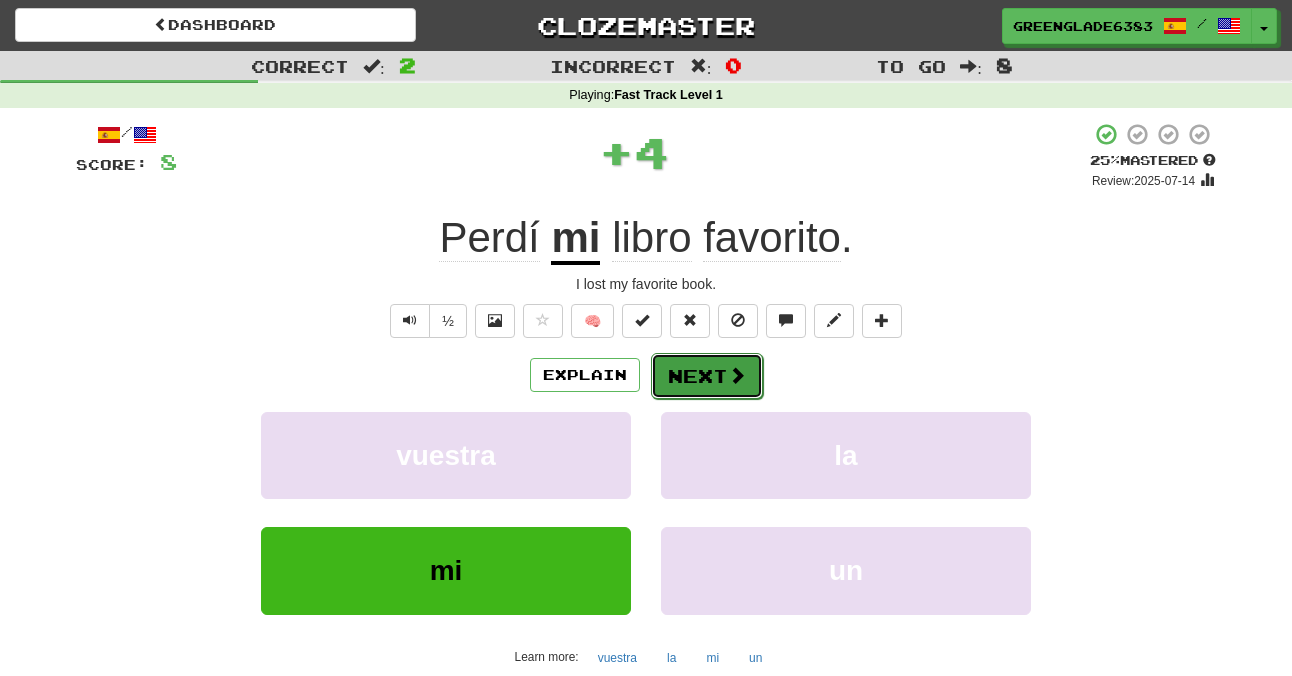 click on "Next" at bounding box center [707, 376] 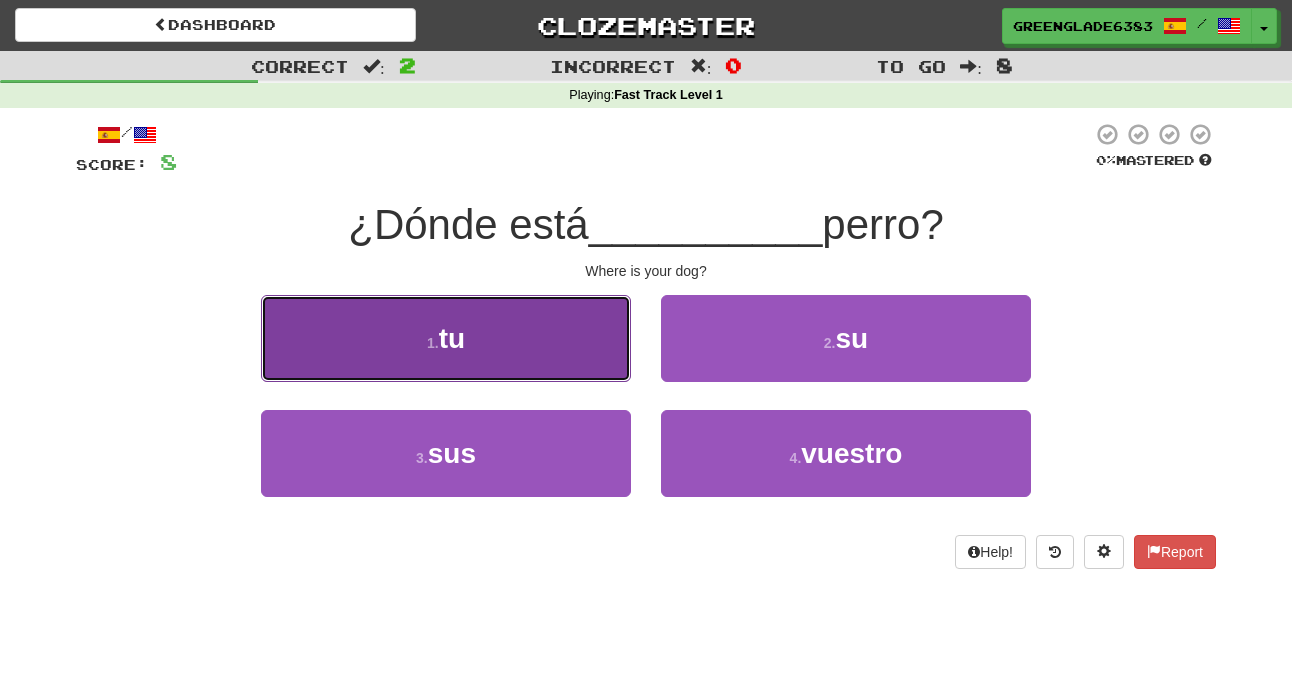 click on "1 .  tu" at bounding box center (446, 338) 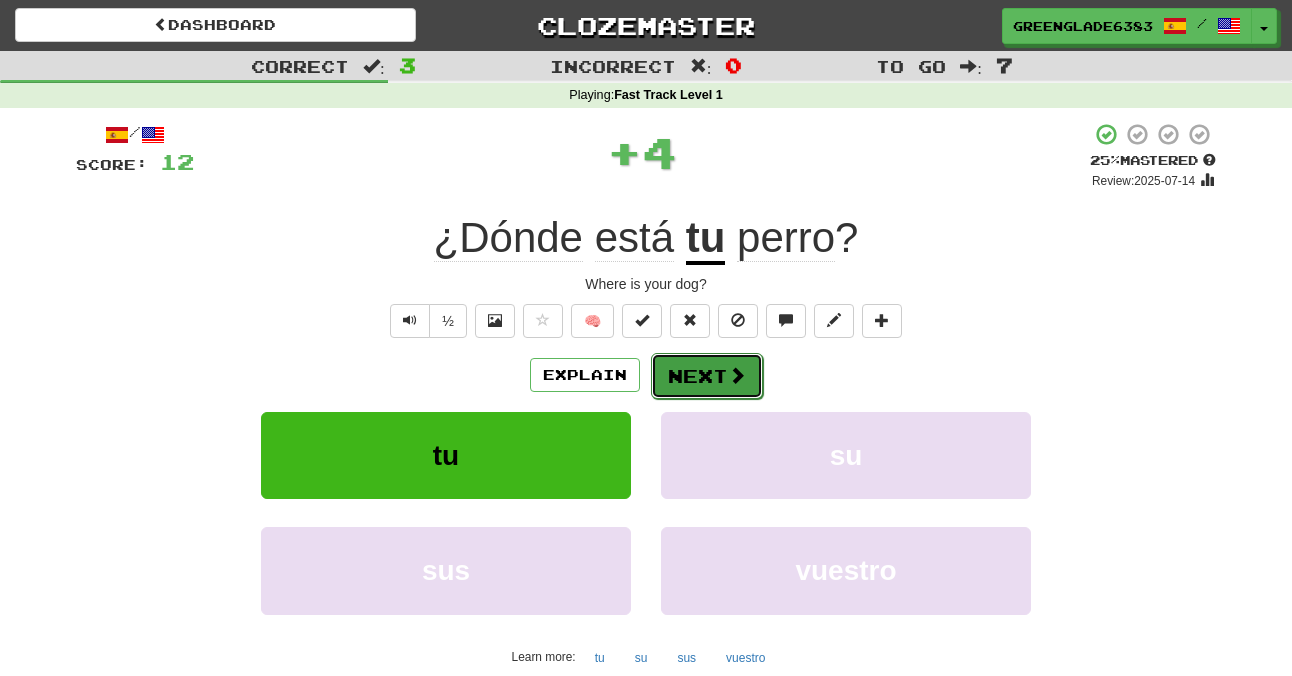 click at bounding box center [737, 375] 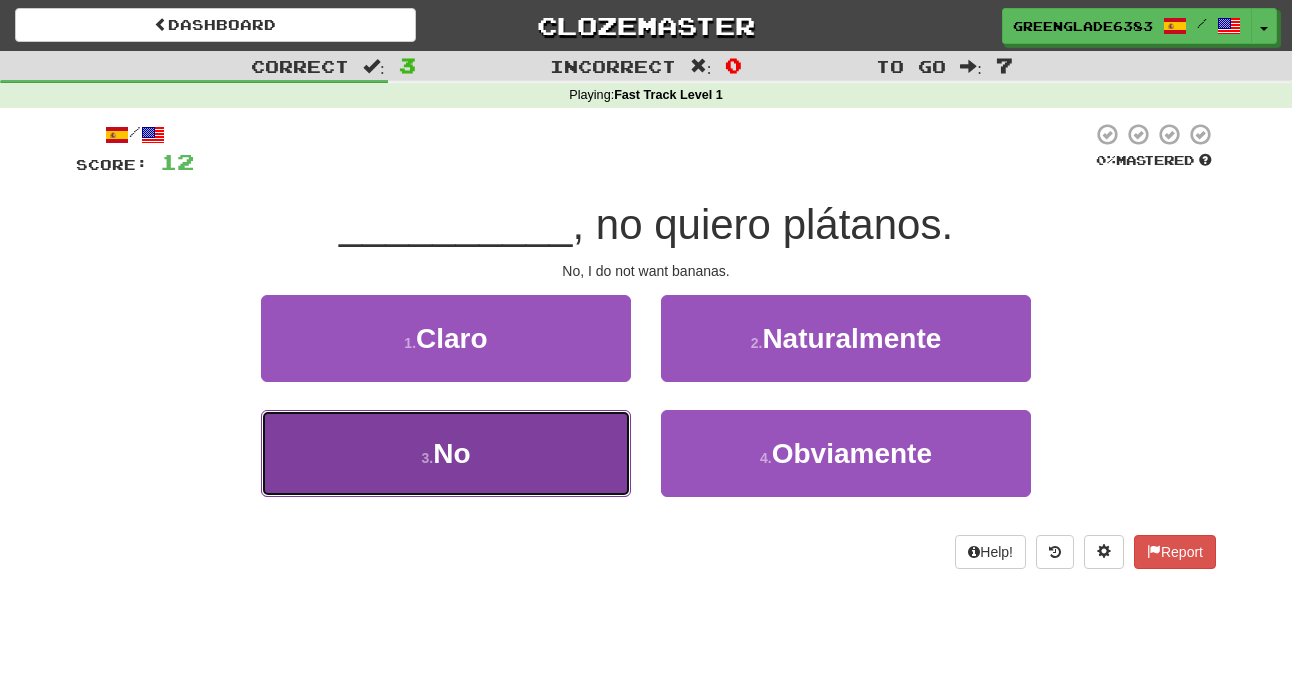 click on "3 .  No" at bounding box center (446, 453) 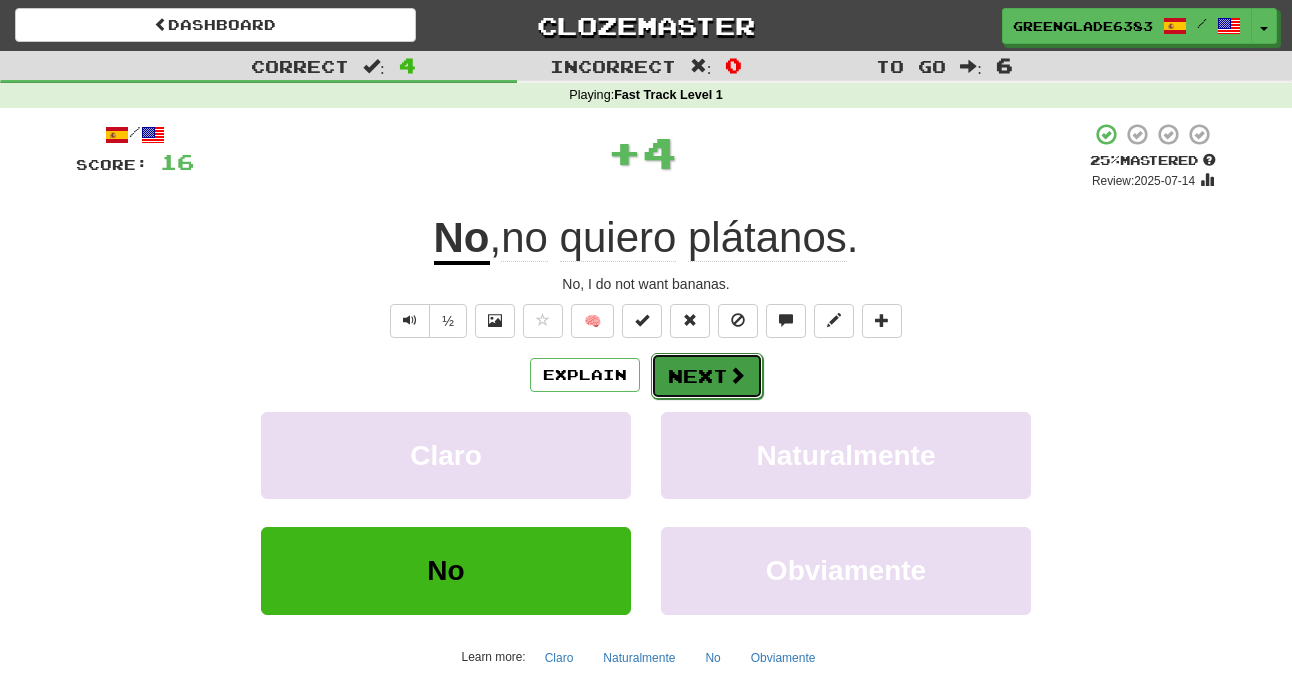 click on "Next" at bounding box center [707, 376] 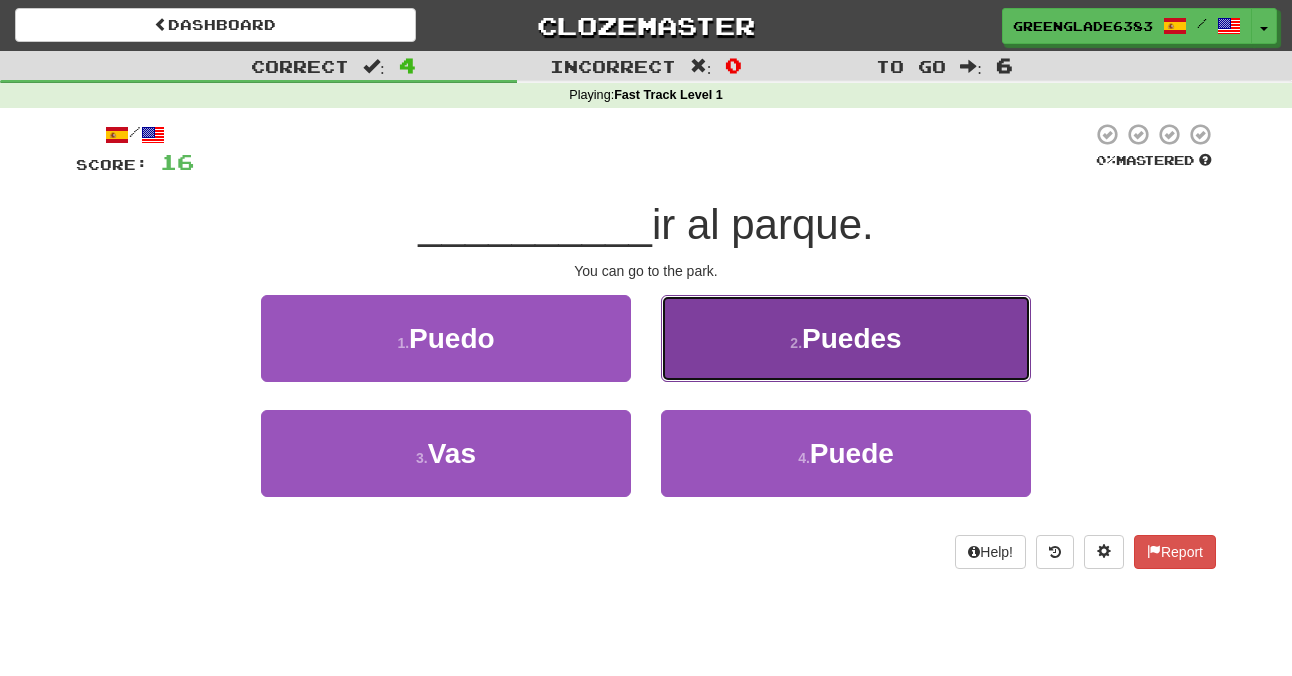 click on "Puedes" at bounding box center [852, 338] 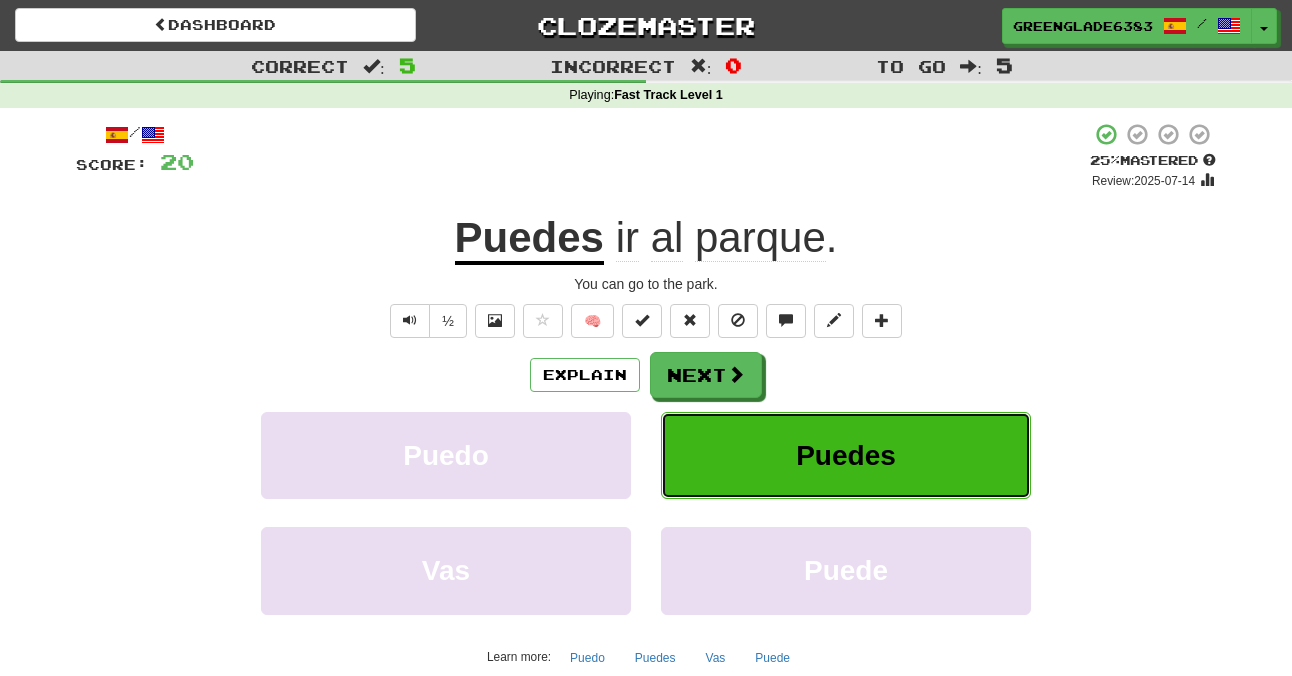 click on "Puedes" at bounding box center [846, 455] 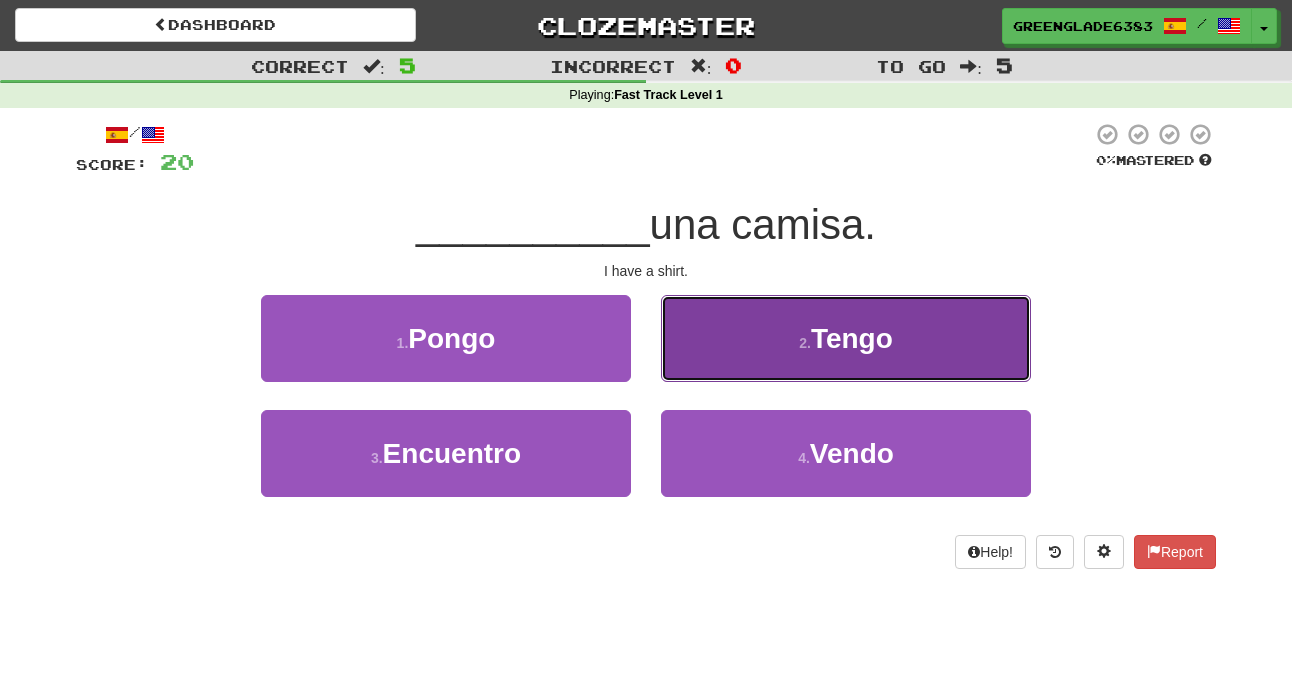 click on "Tengo" at bounding box center [852, 338] 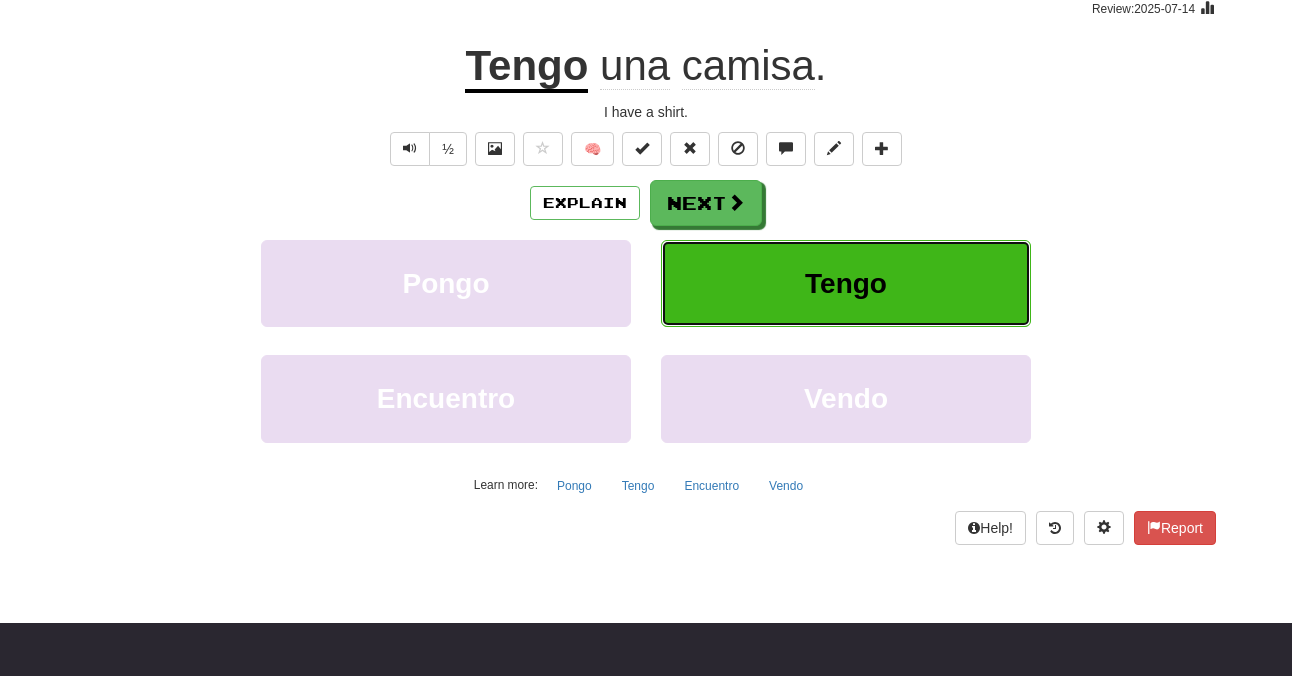scroll, scrollTop: 175, scrollLeft: 0, axis: vertical 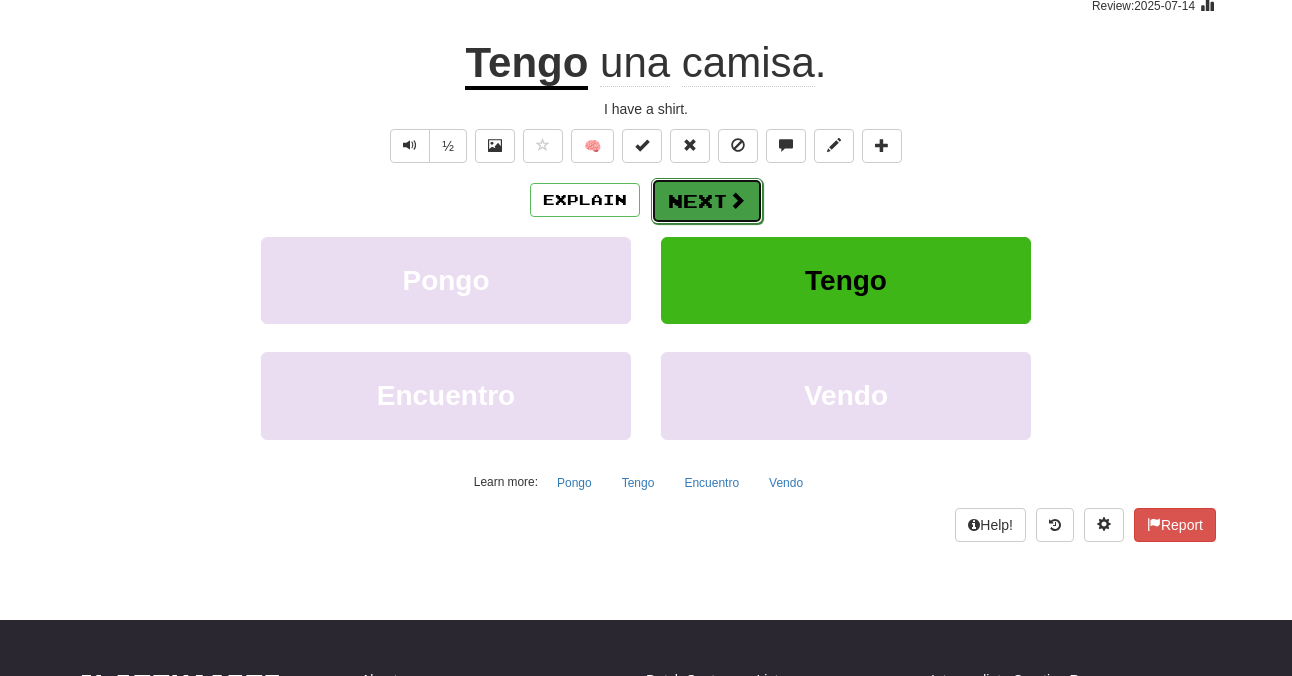 click at bounding box center (737, 200) 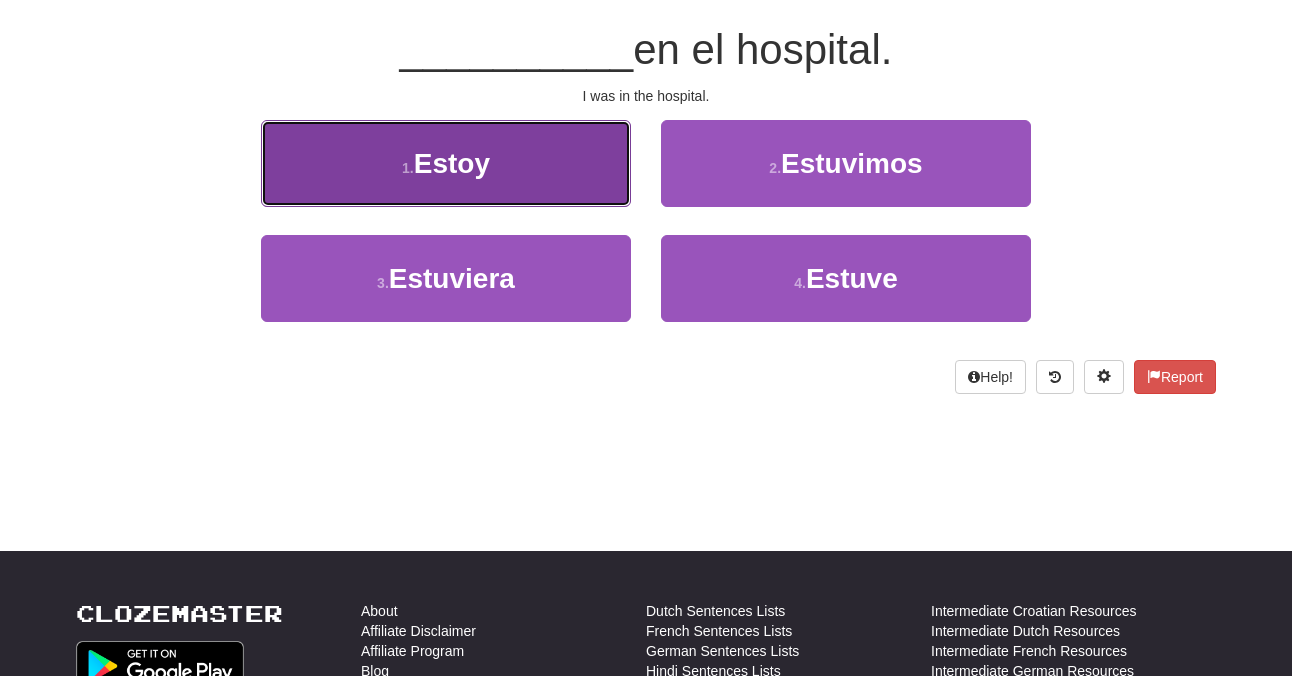 click on "1 .  Estoy" at bounding box center (446, 163) 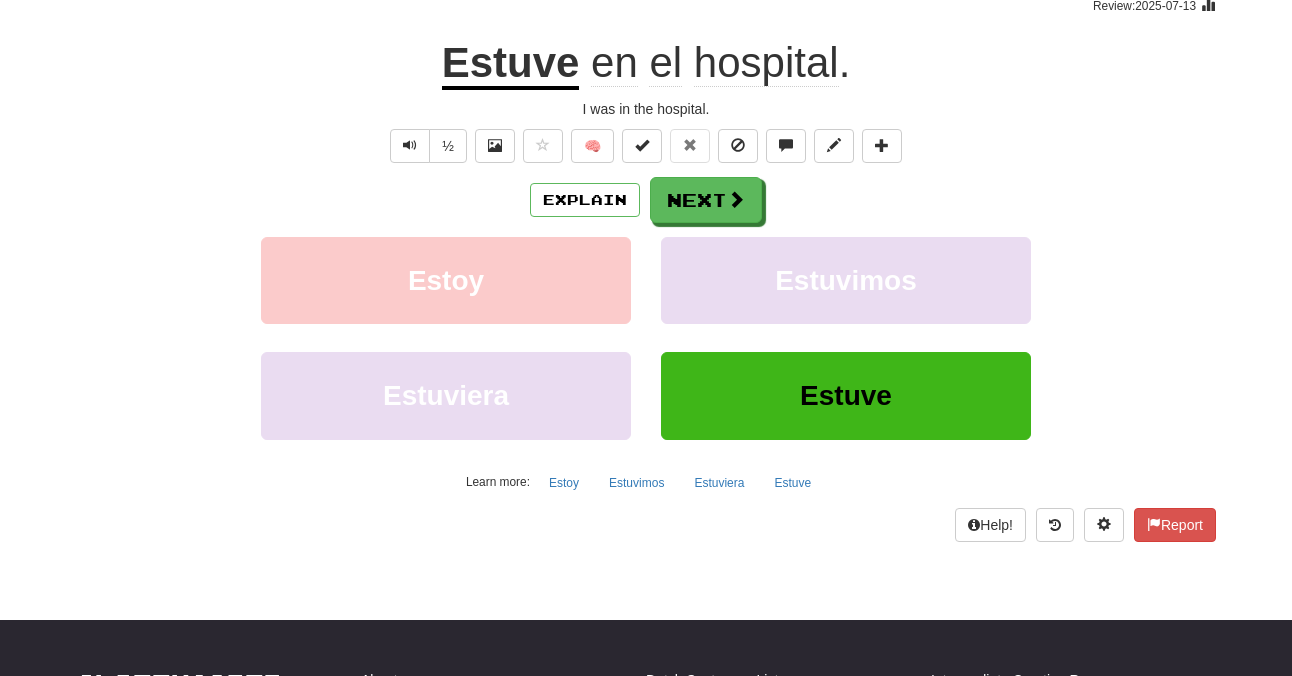 click on "Explain Next" at bounding box center (646, 200) 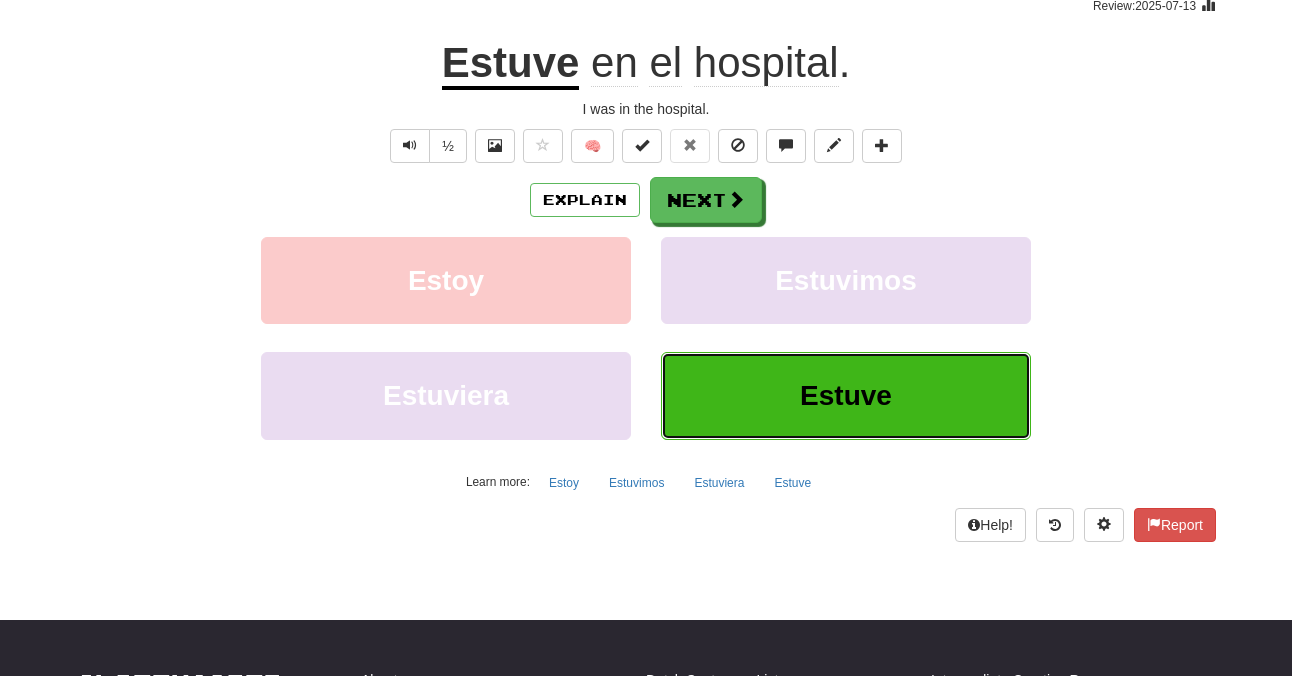 click on "Estuve" at bounding box center [846, 395] 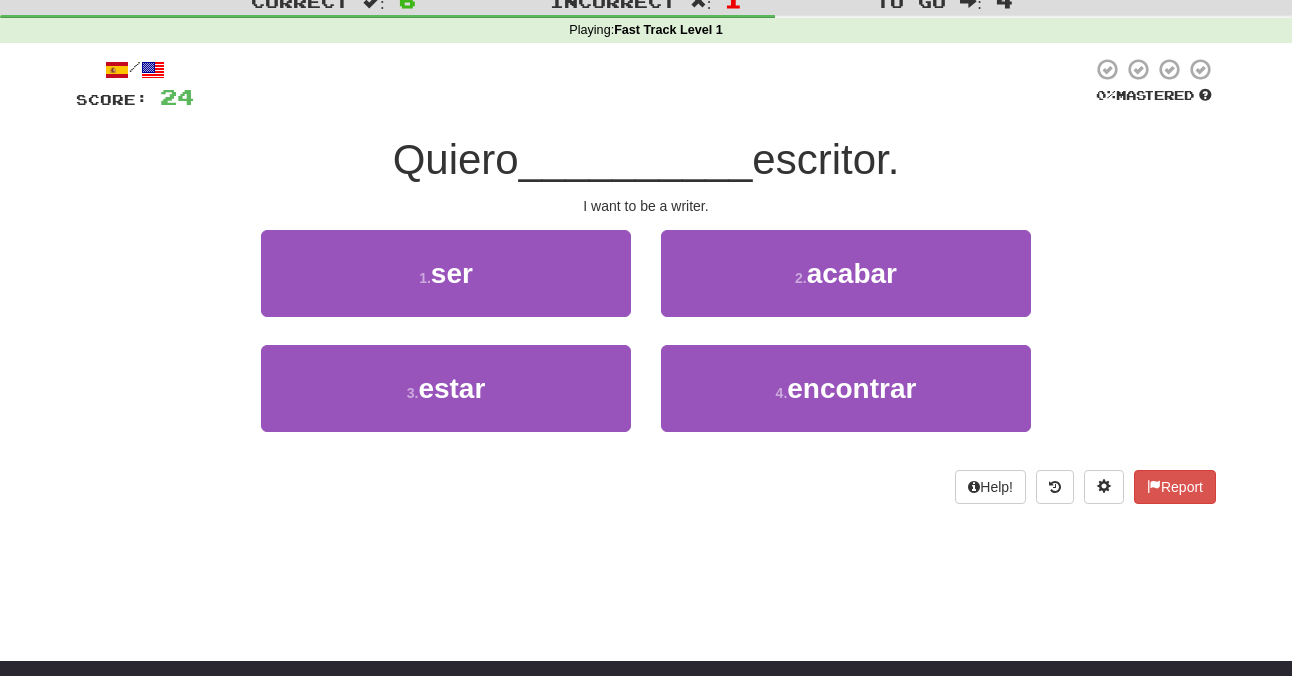scroll, scrollTop: 64, scrollLeft: 0, axis: vertical 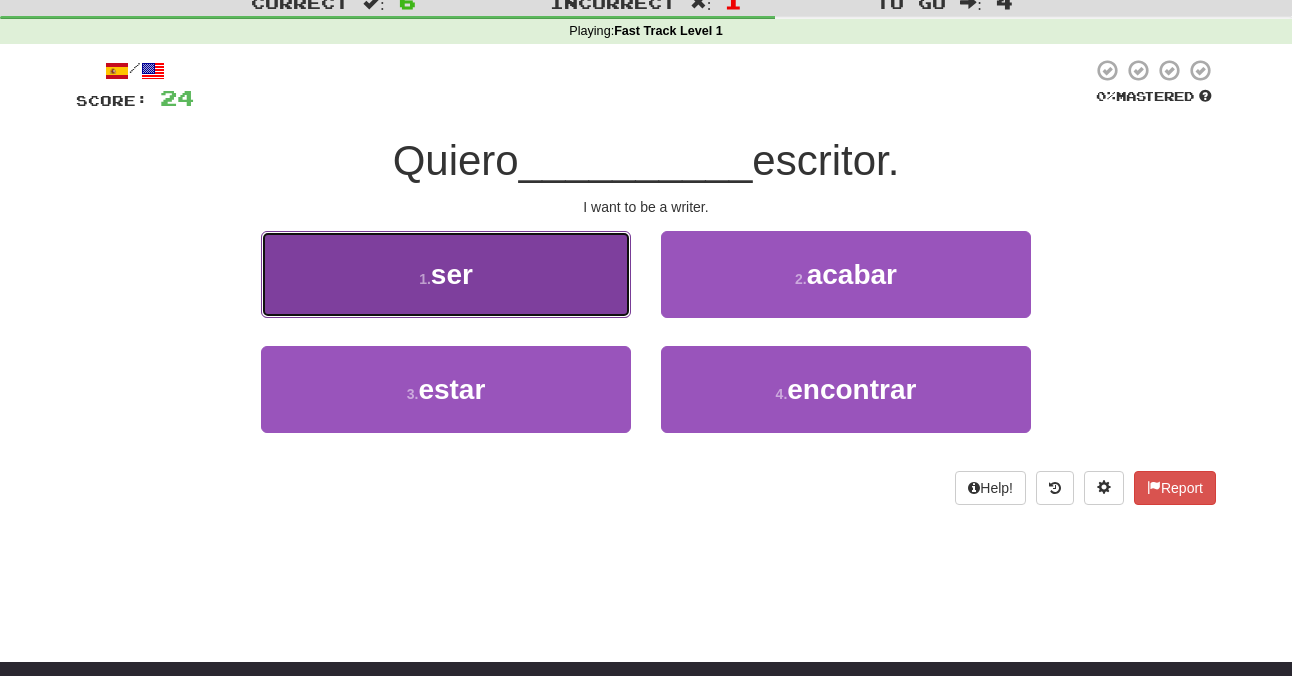 click on "1 .  ser" at bounding box center [446, 274] 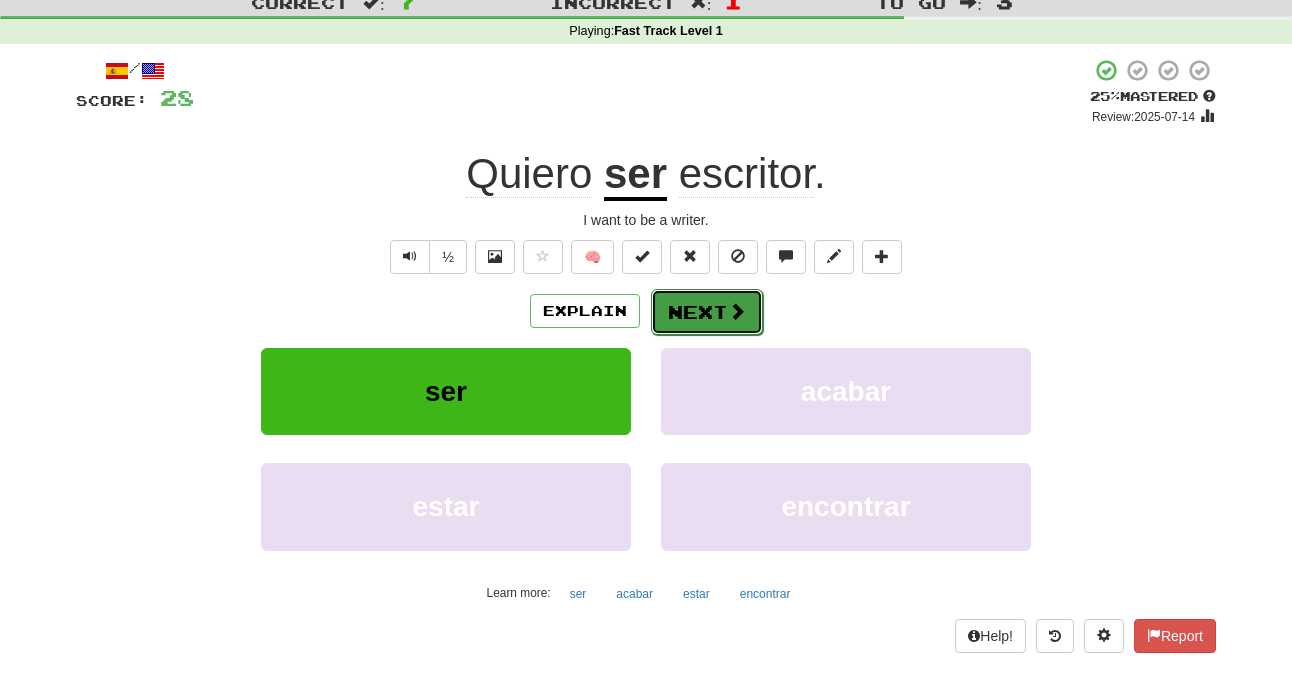 click on "Next" at bounding box center (707, 312) 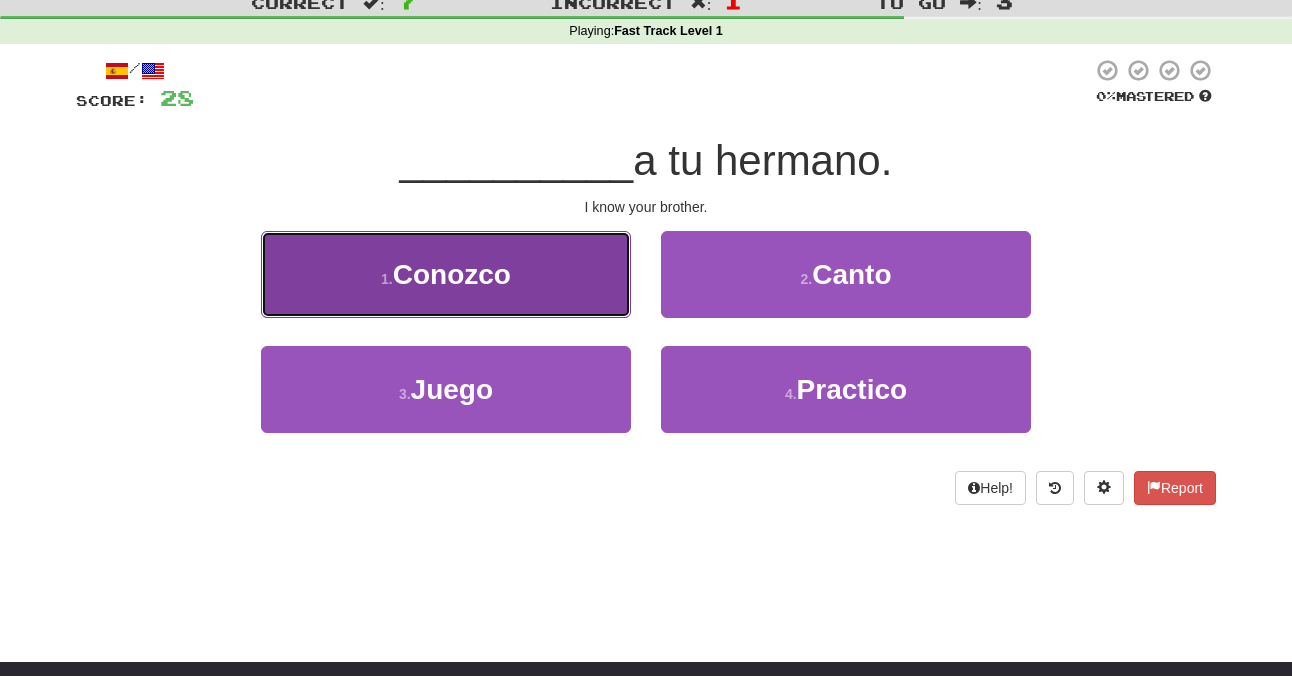 click on "1 .  Conozco" at bounding box center [446, 274] 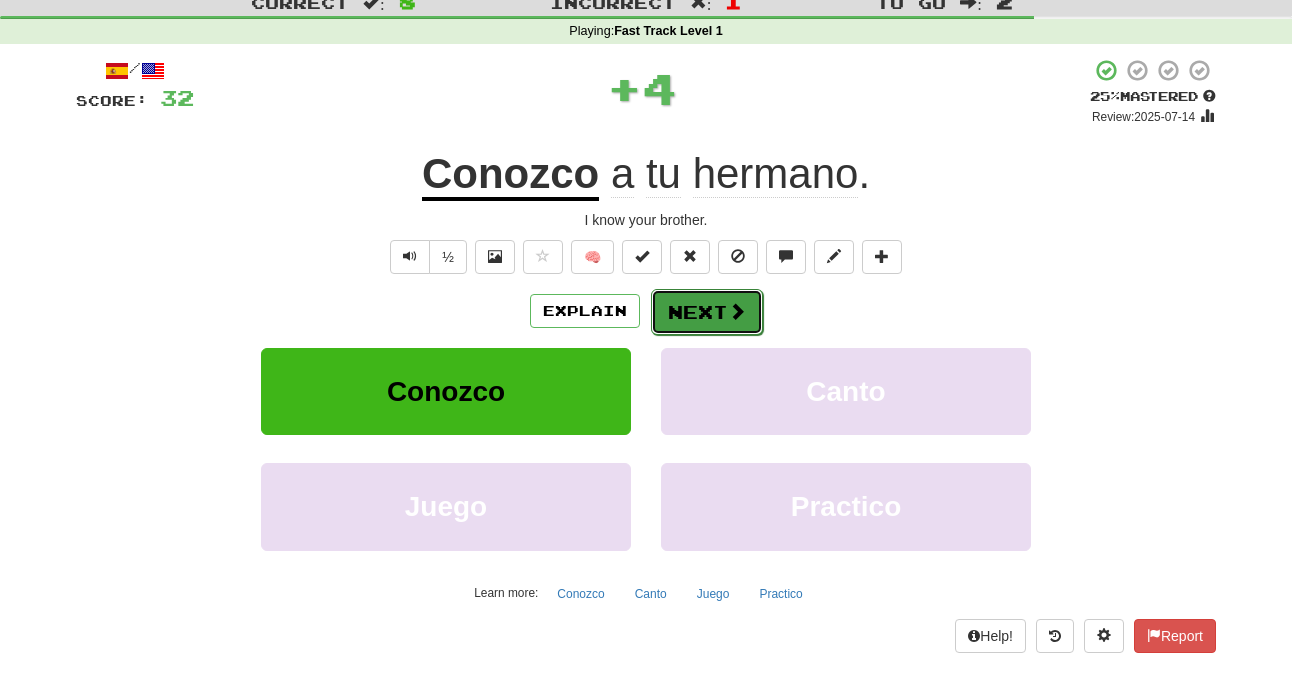 click on "Next" at bounding box center [707, 312] 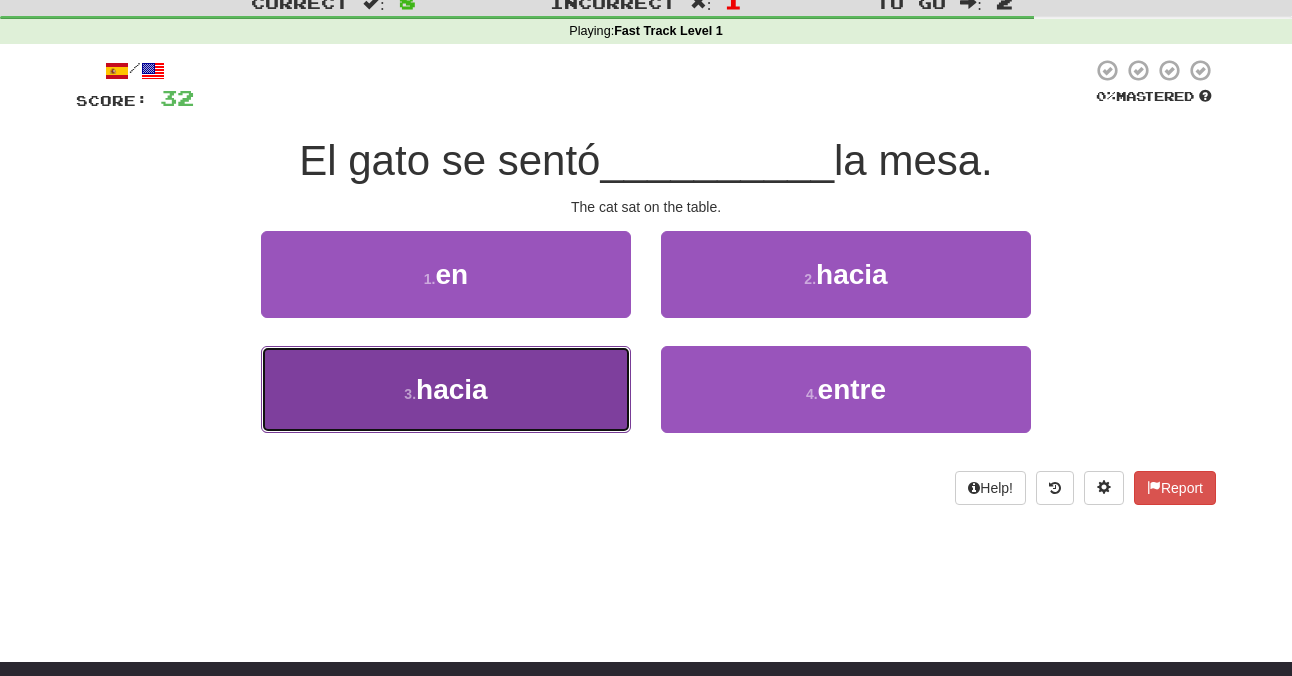 click on "3 .  hacia" at bounding box center [446, 389] 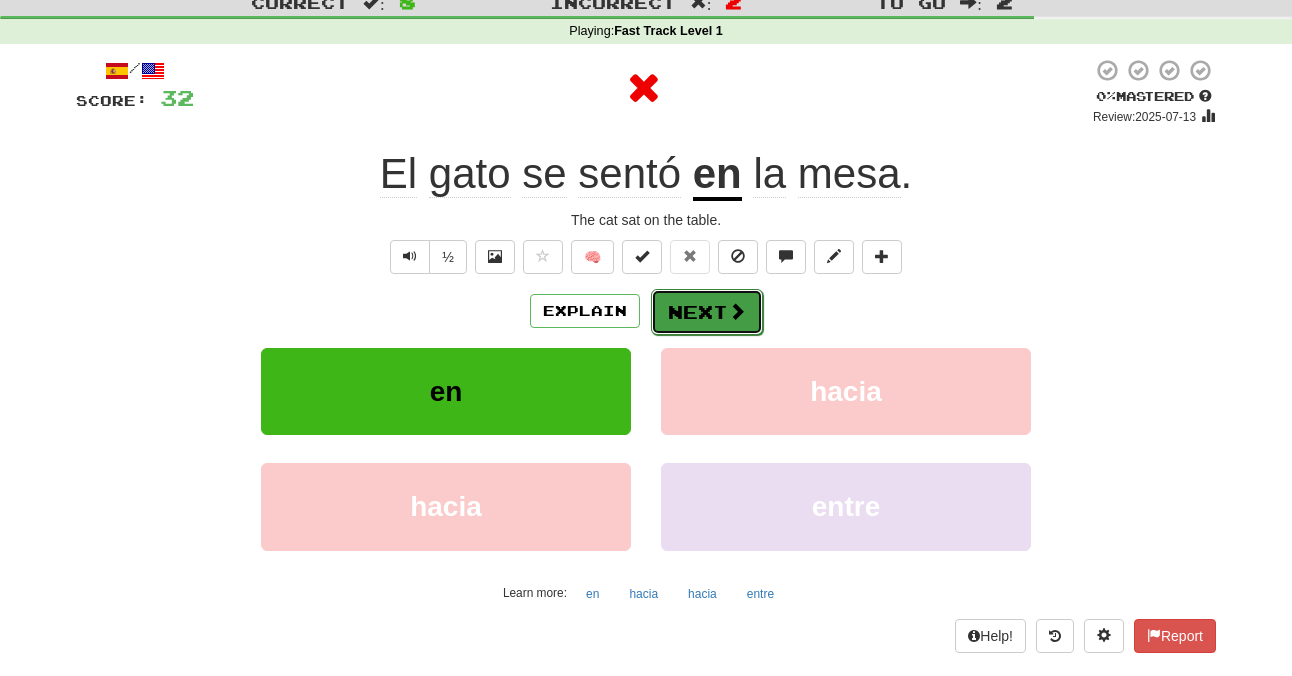 click on "Next" at bounding box center (707, 312) 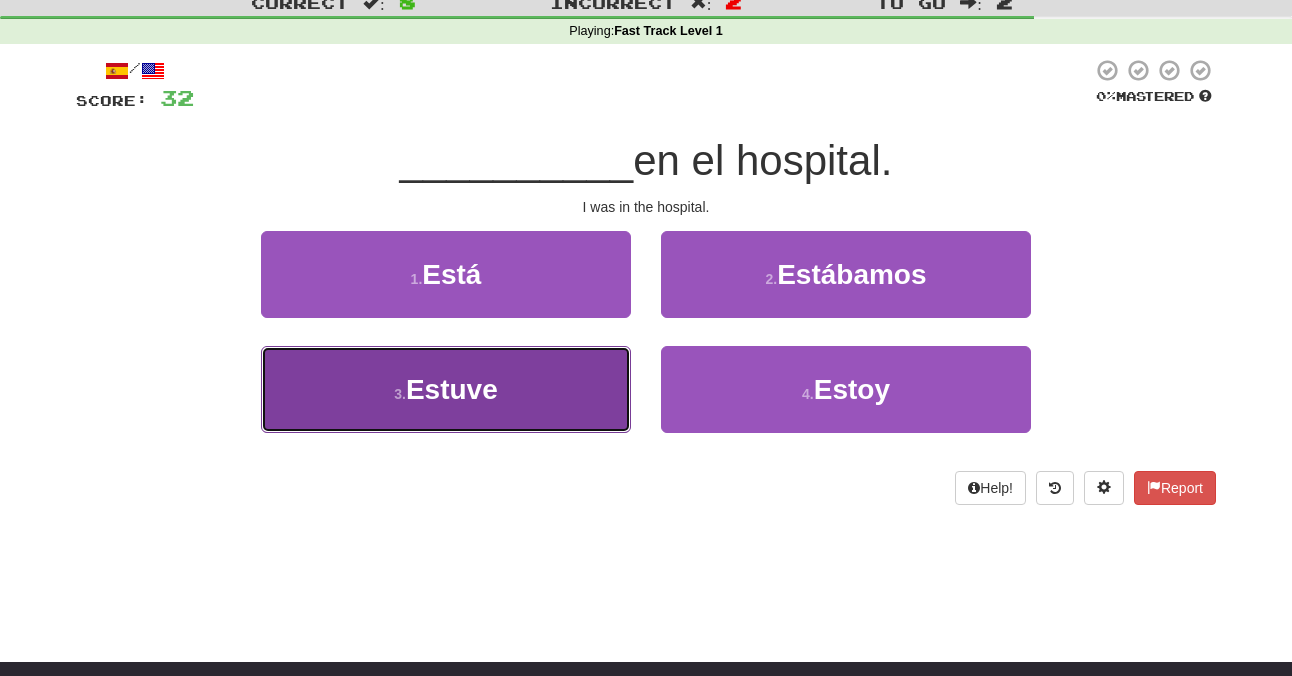 click on "Estuve" at bounding box center (452, 389) 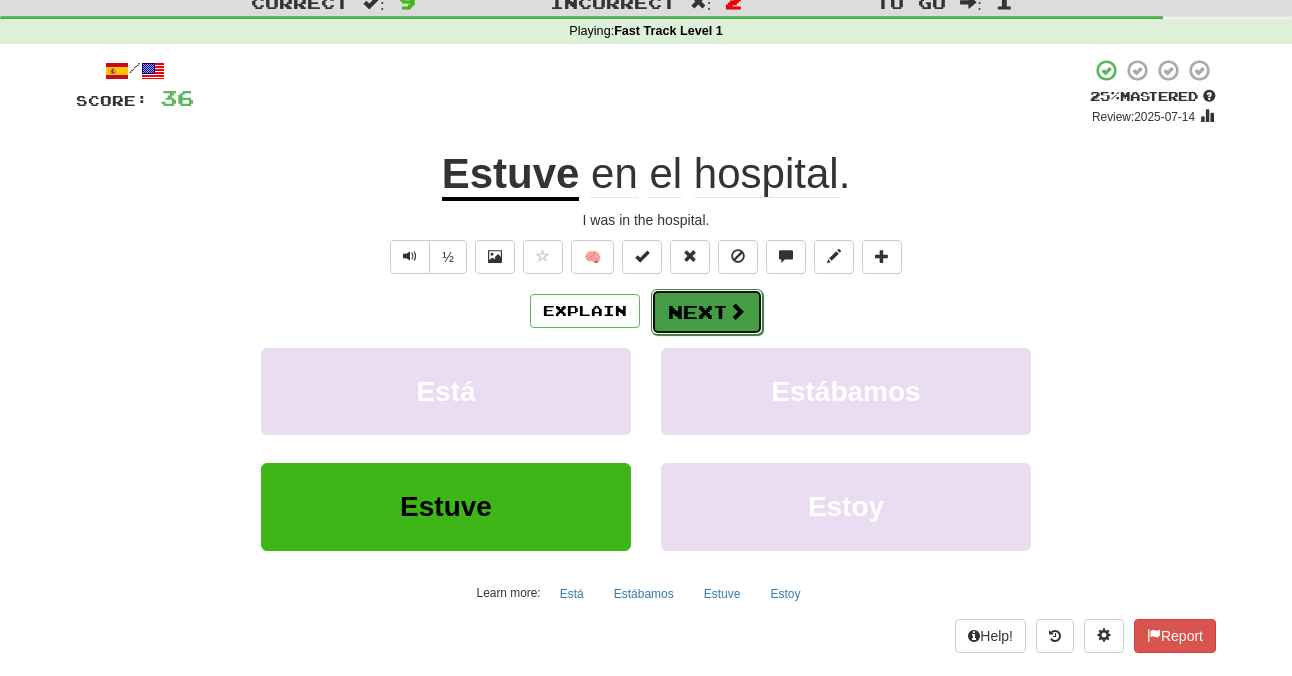 click on "Next" at bounding box center [707, 312] 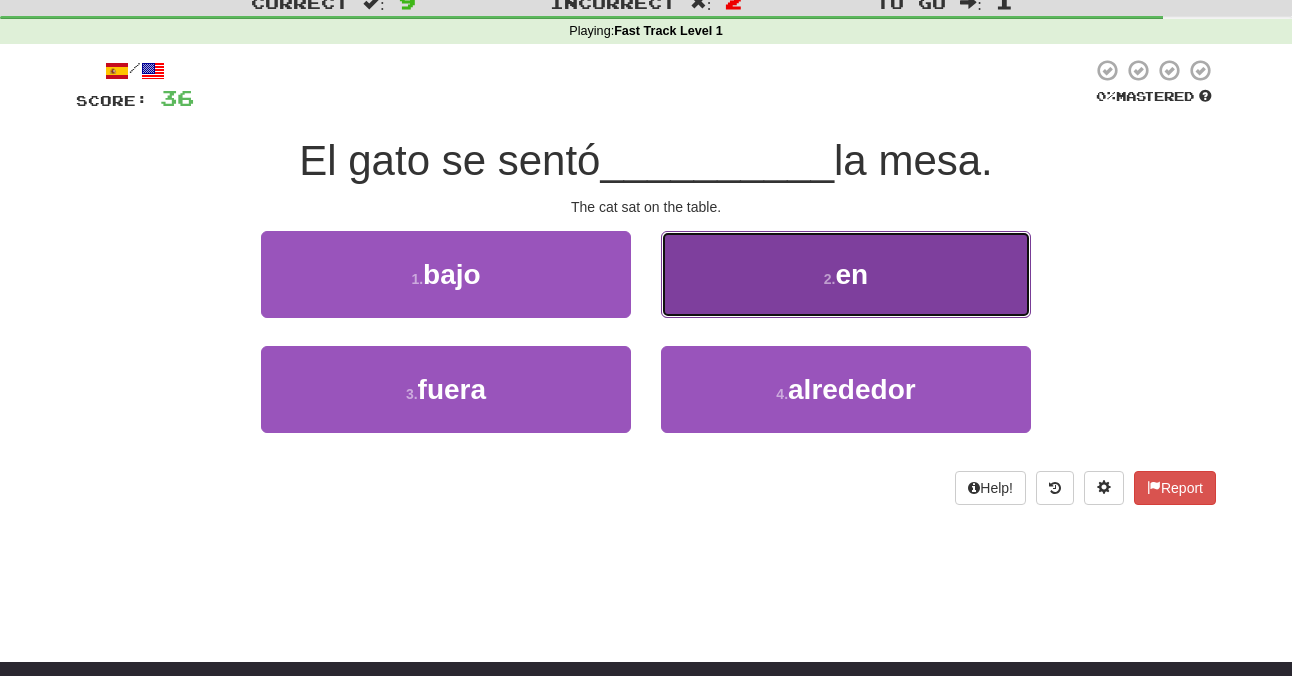 click on "2 .  en" at bounding box center (846, 274) 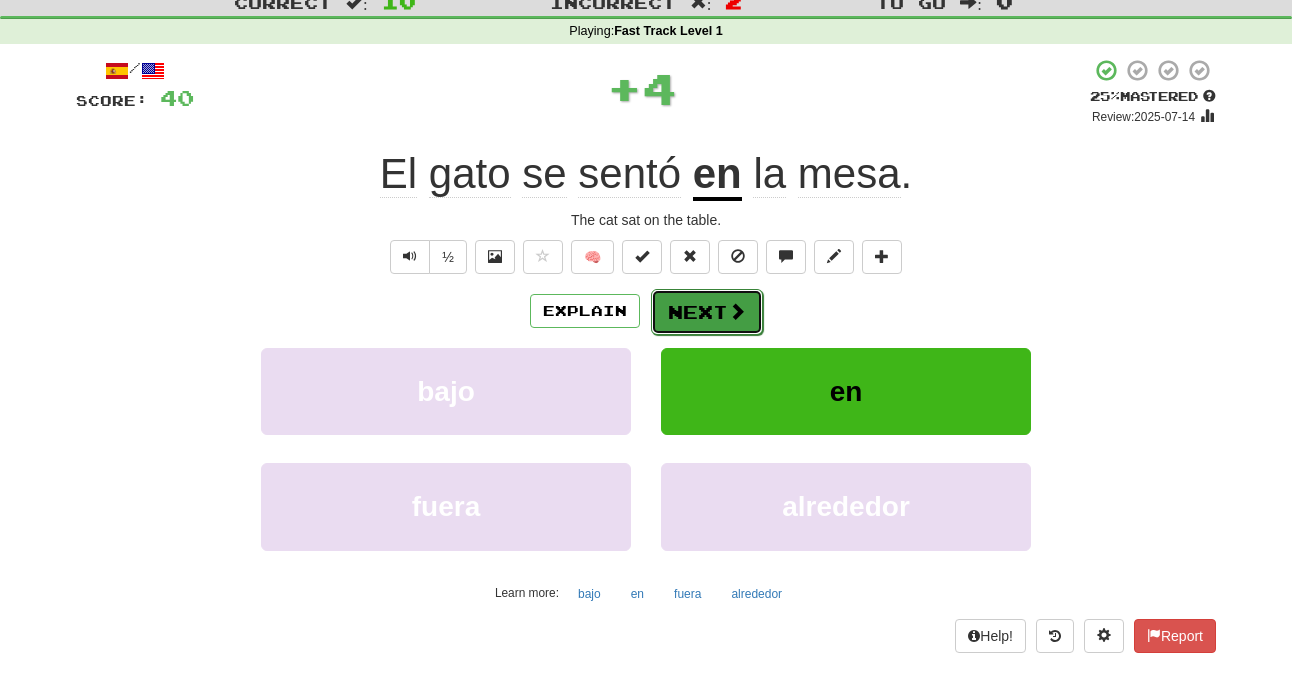 click on "Next" at bounding box center (707, 312) 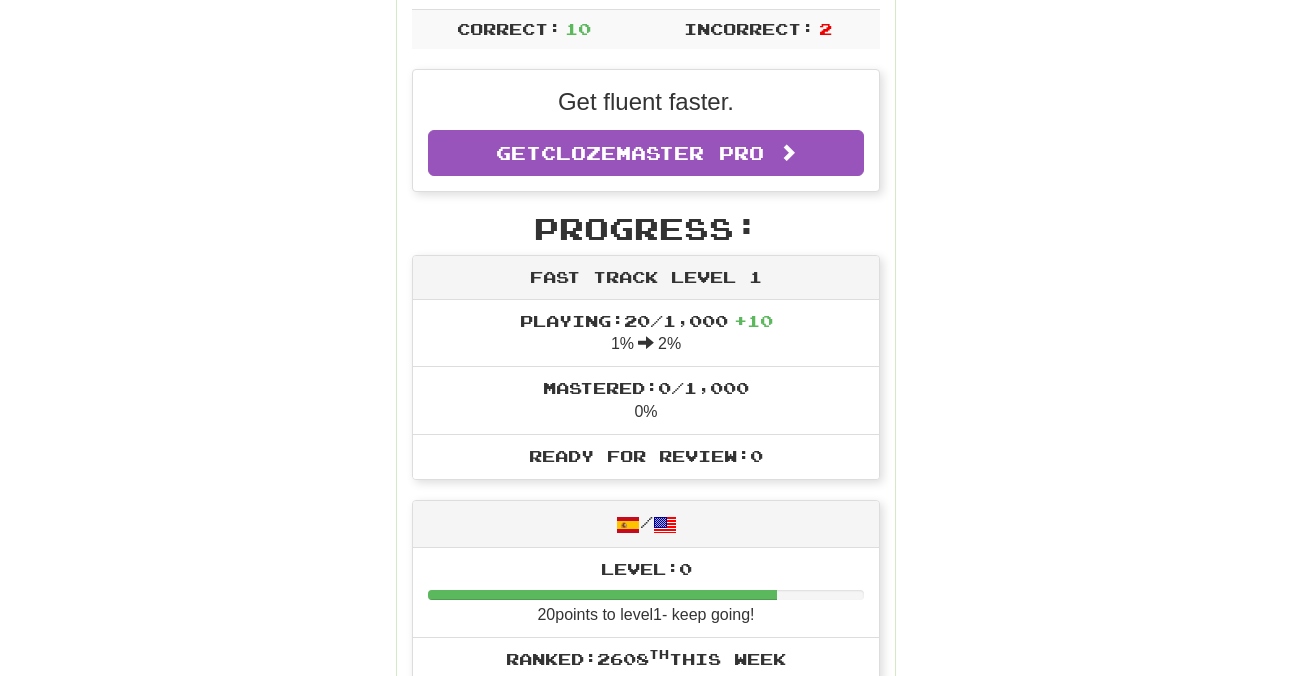 scroll, scrollTop: 416, scrollLeft: 0, axis: vertical 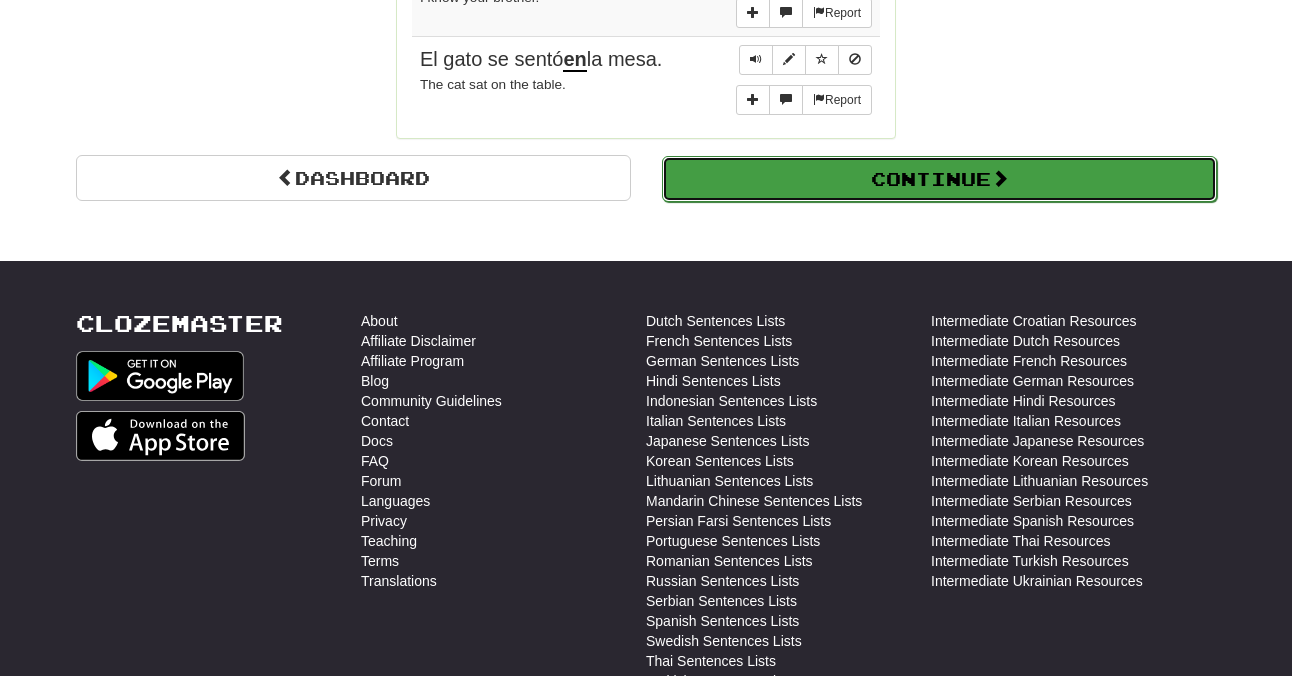 click on "Continue" at bounding box center [939, 179] 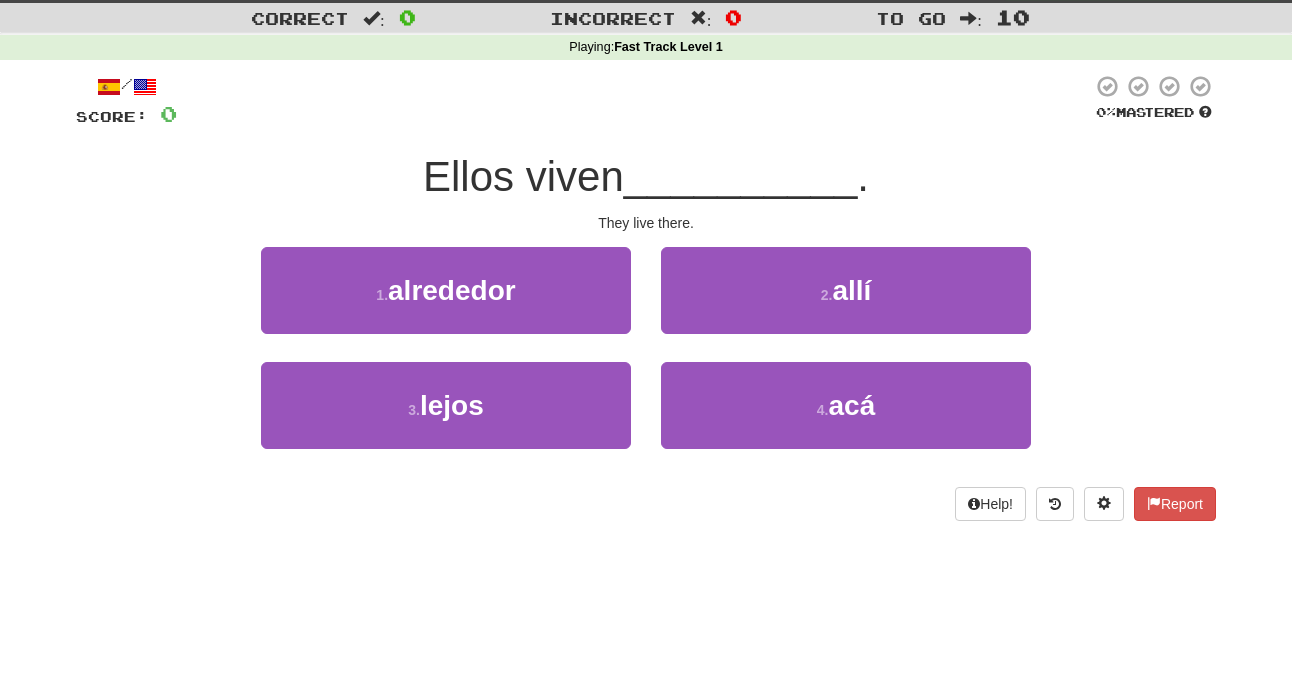scroll, scrollTop: 0, scrollLeft: 0, axis: both 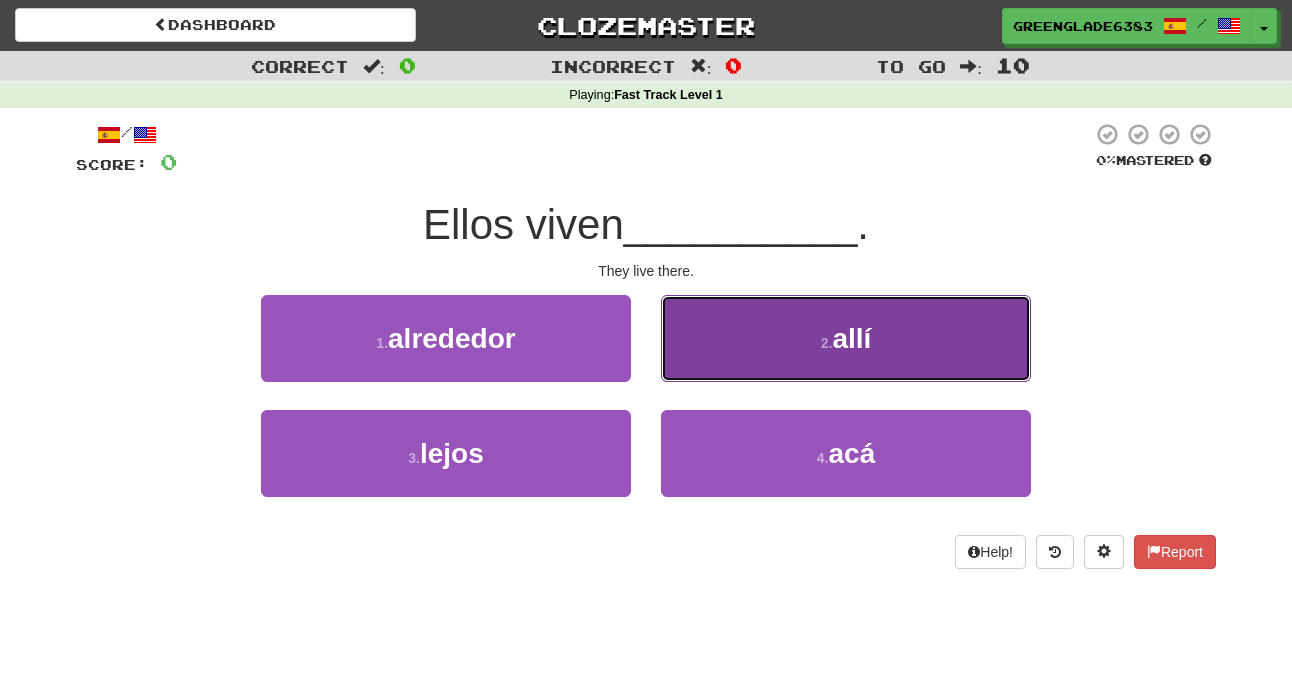 click on "2 .  allí" at bounding box center [846, 338] 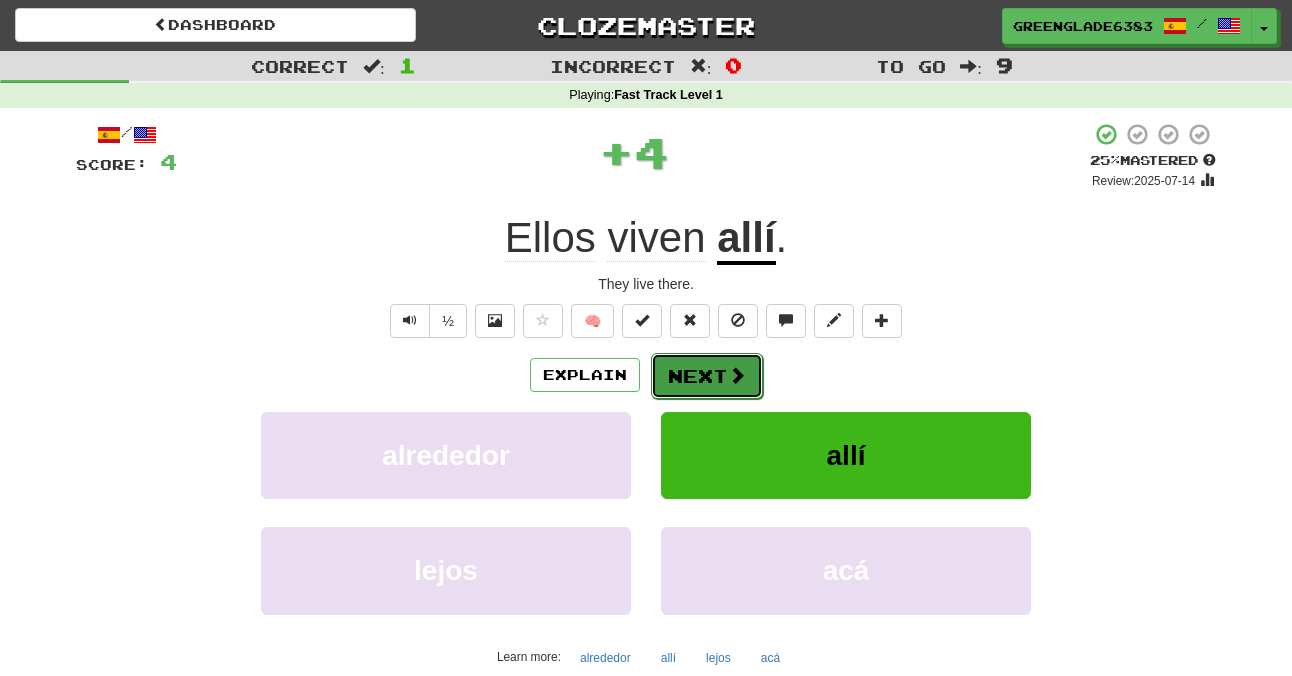 click on "Next" at bounding box center (707, 376) 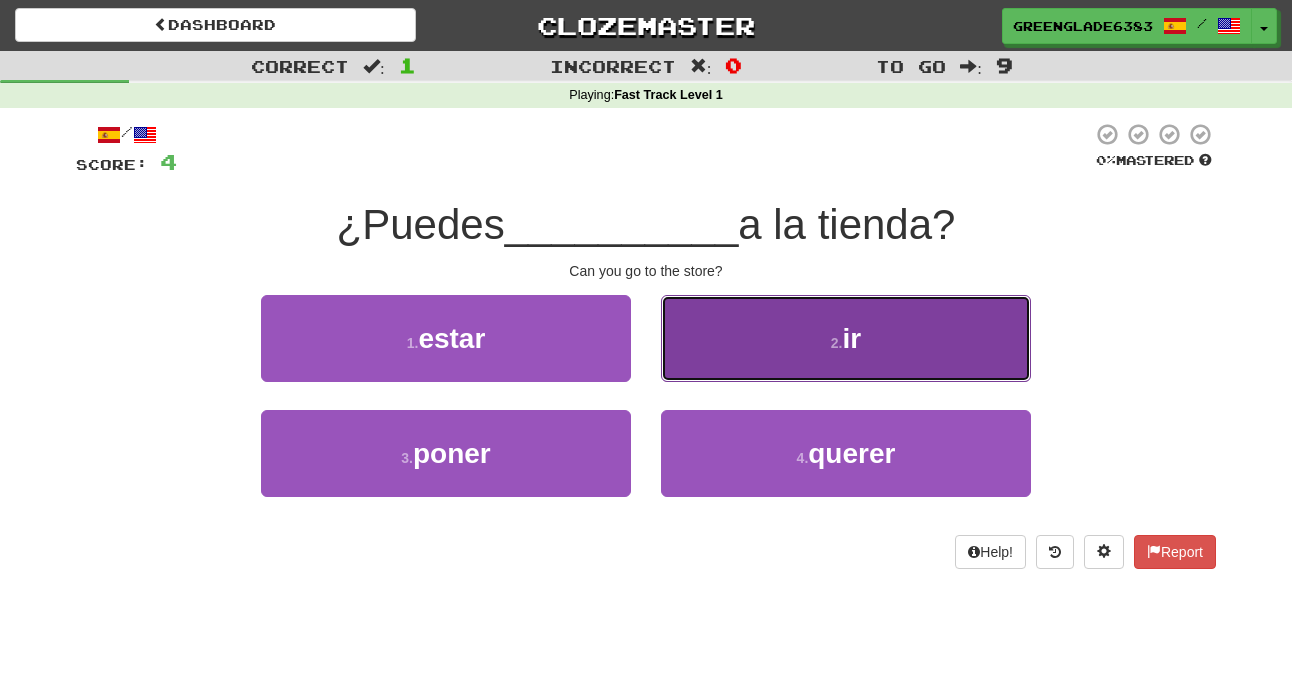 click on "2 .  ir" at bounding box center (846, 338) 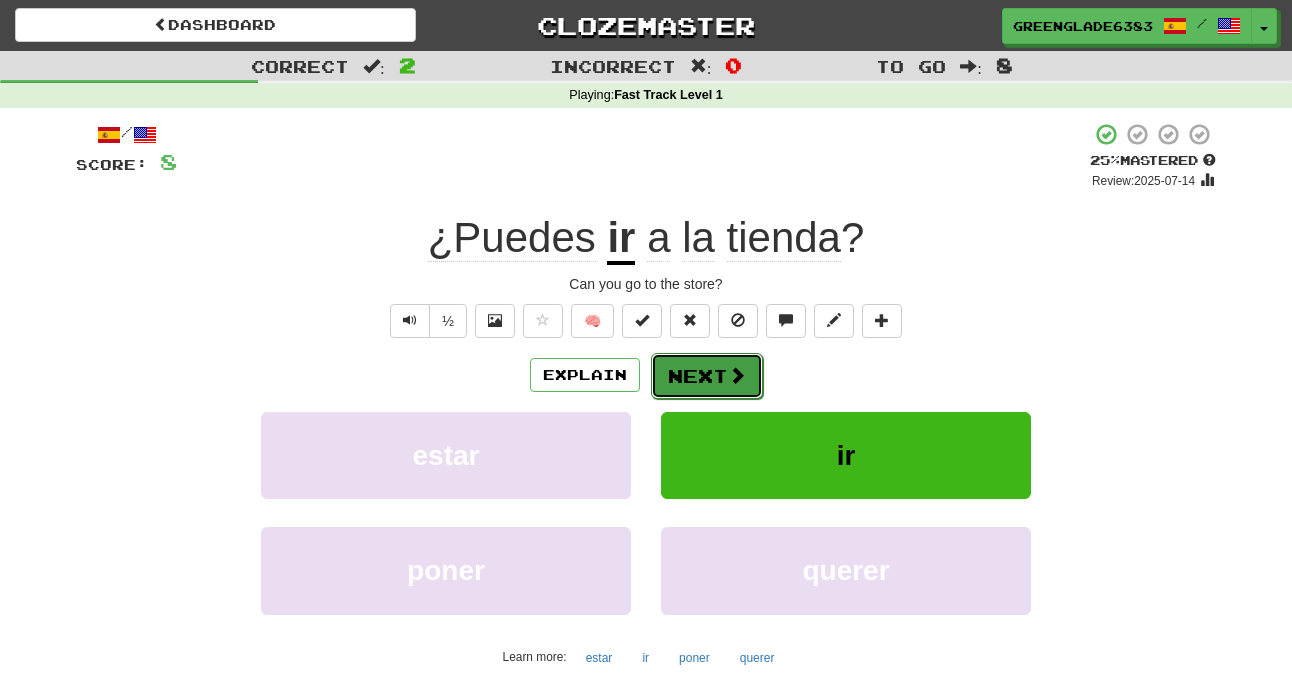 click on "Next" at bounding box center [707, 376] 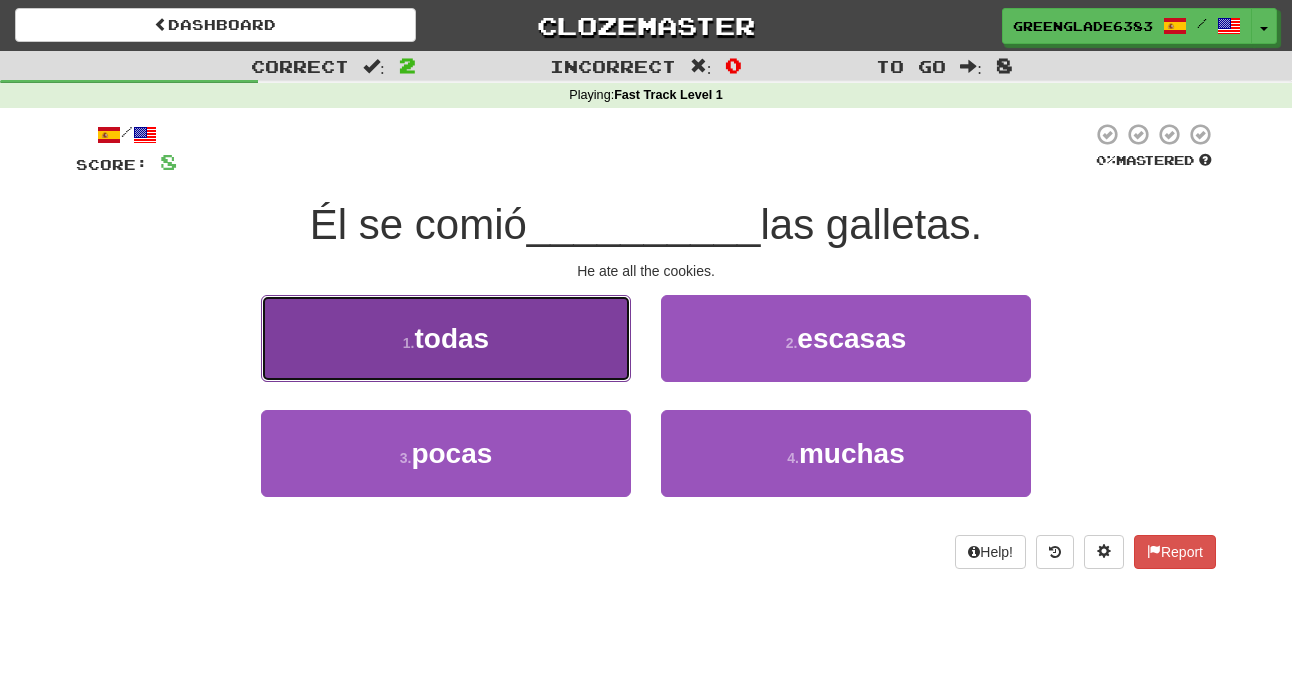 click on "1 .  todas" at bounding box center [446, 338] 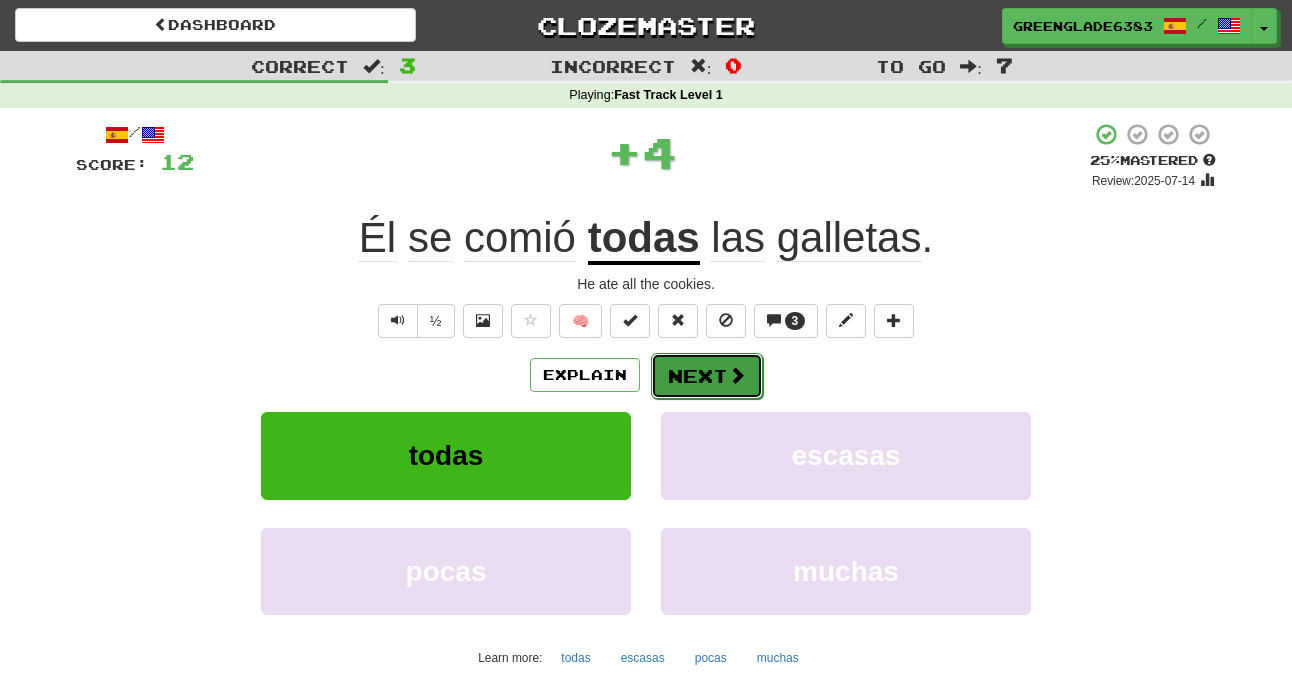 click on "Next" at bounding box center [707, 376] 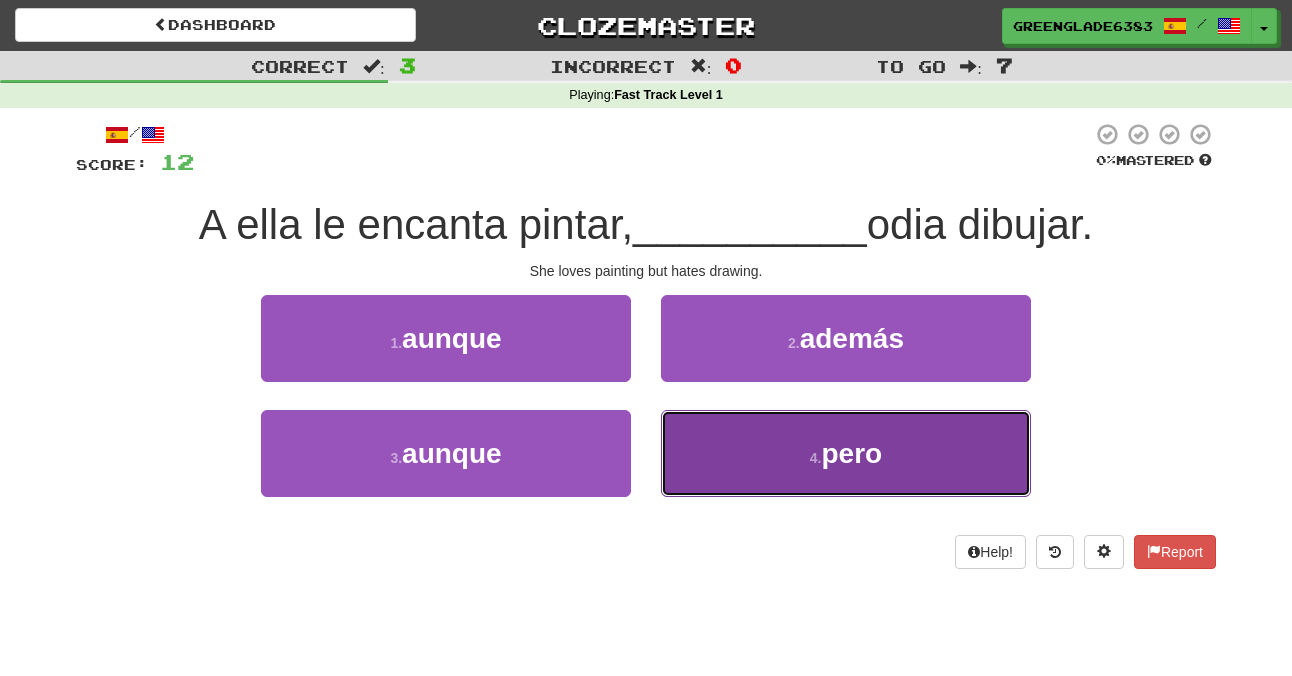 click on "4 .  pero" at bounding box center [846, 453] 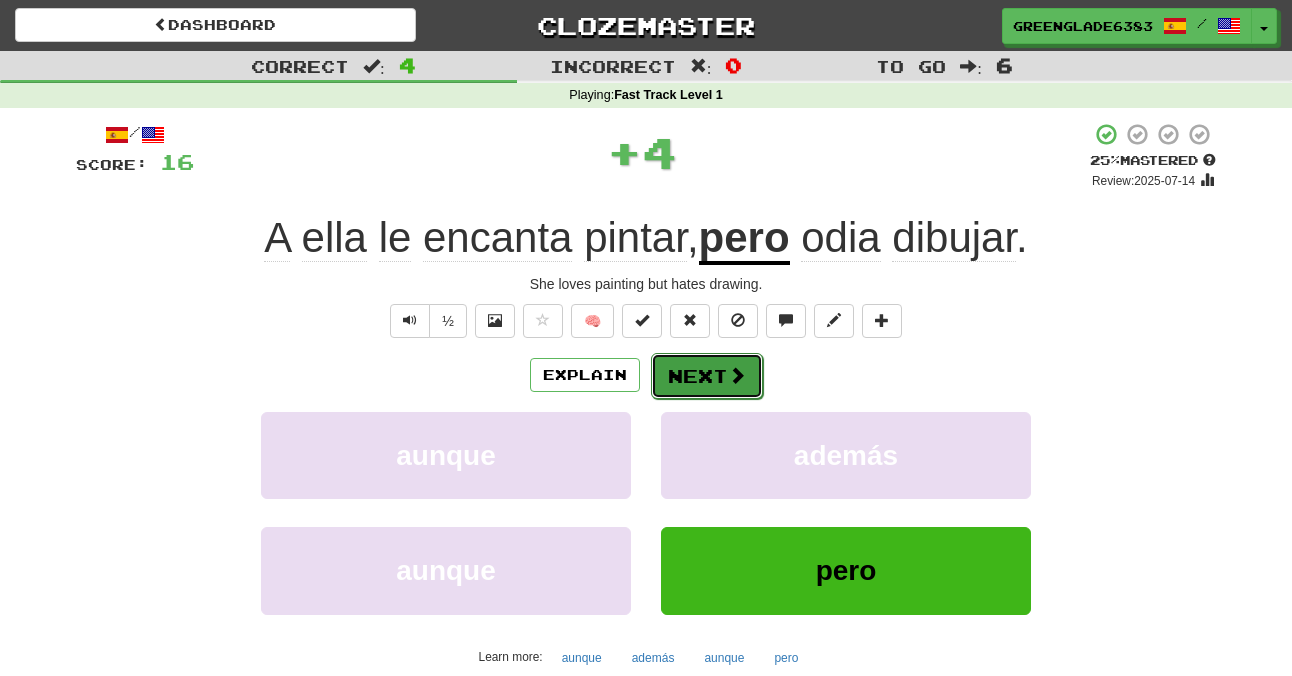 click on "Next" at bounding box center (707, 376) 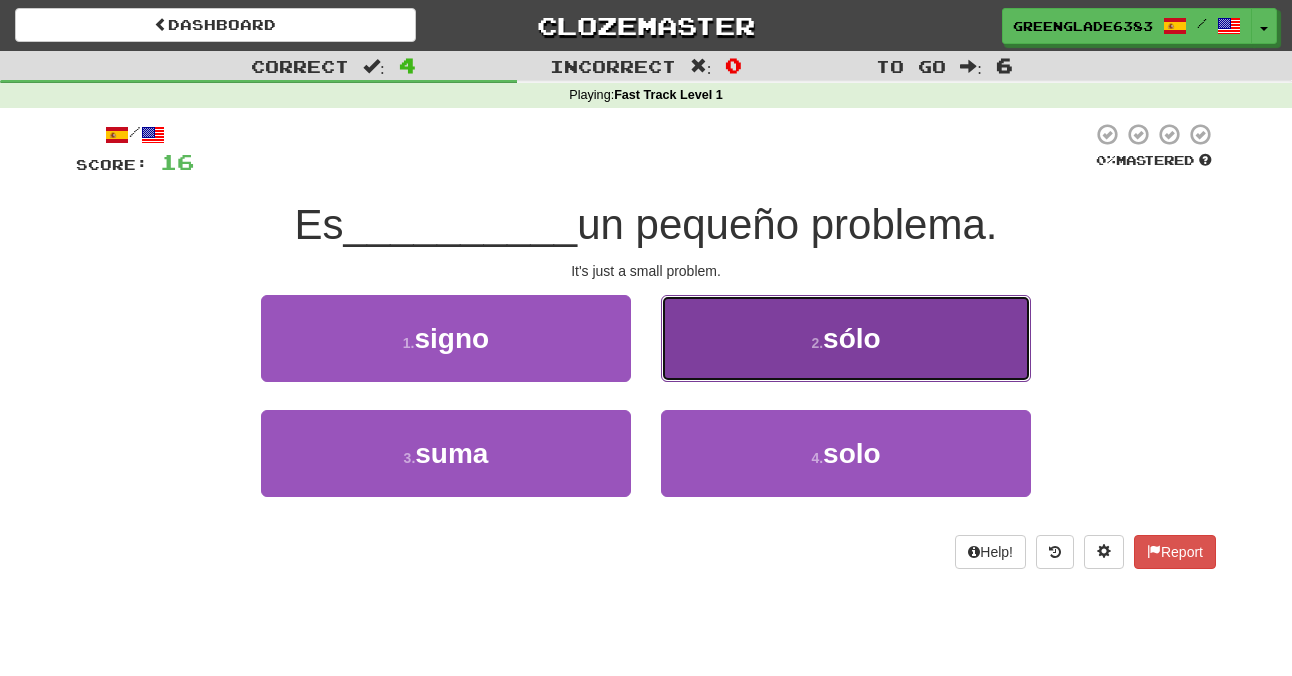 click on "2 .  sólo" at bounding box center (846, 338) 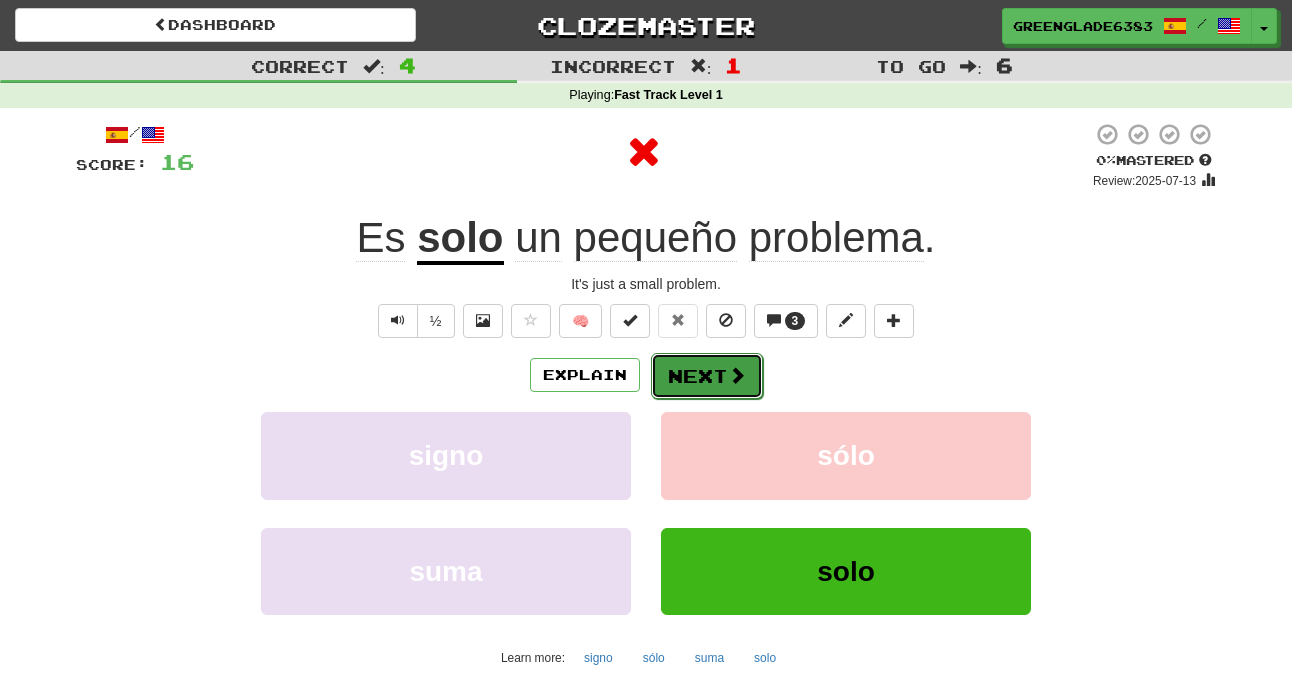 click on "Next" at bounding box center [707, 376] 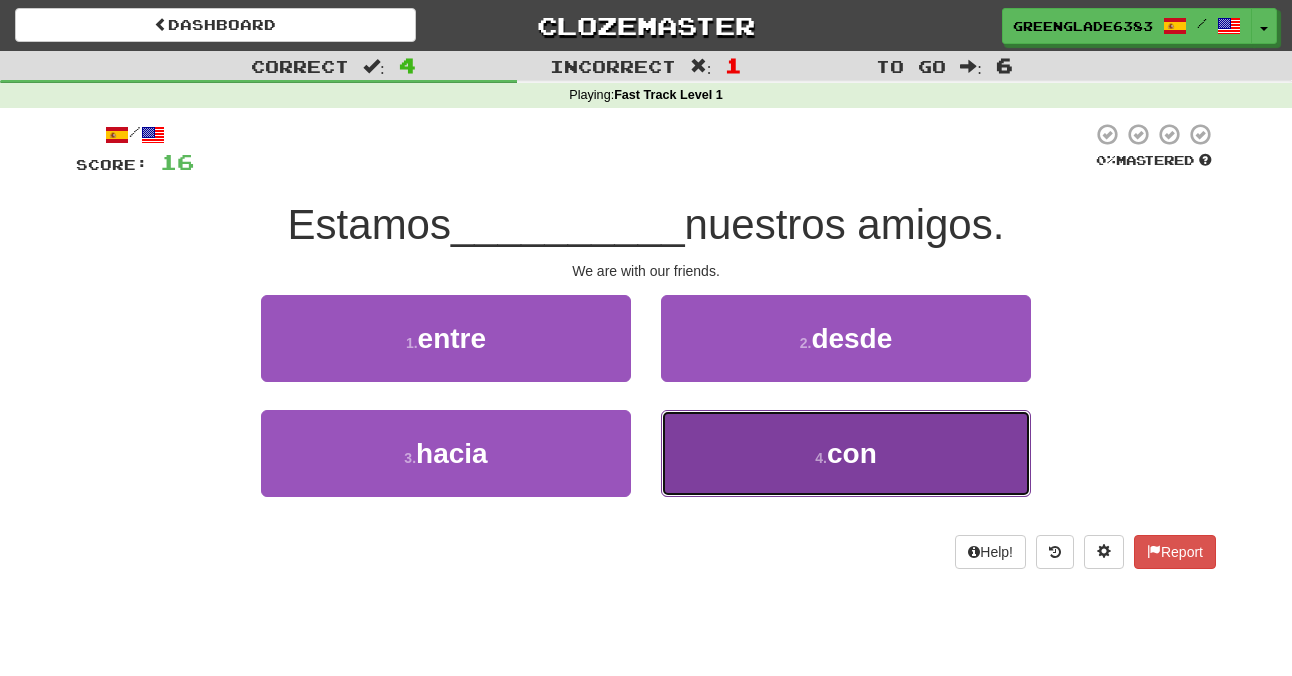click on "4 .  con" at bounding box center (846, 453) 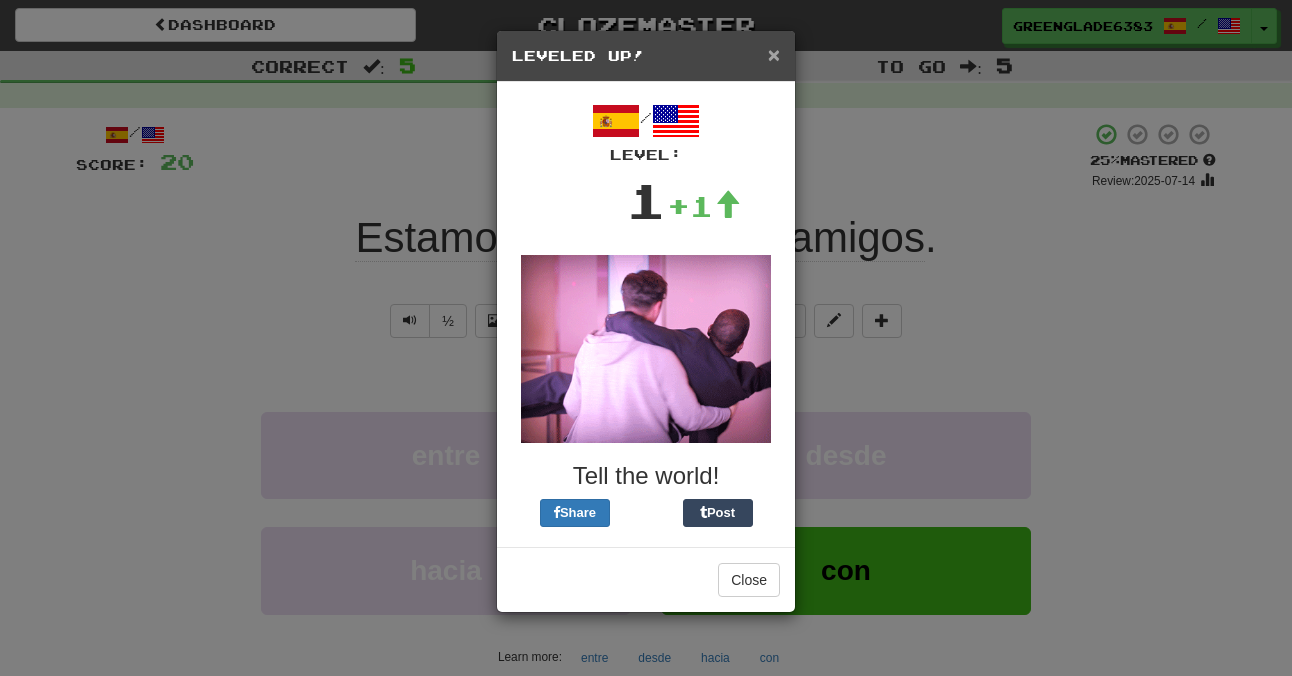 click on "×" at bounding box center (774, 54) 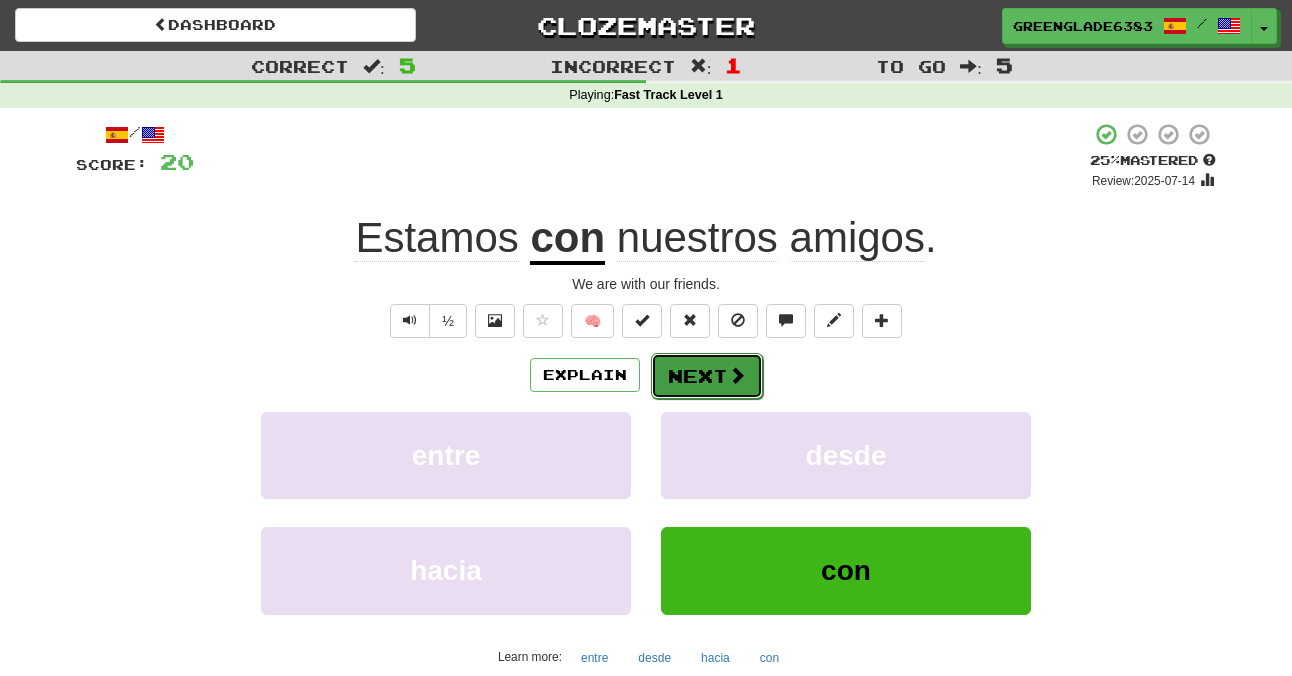 click on "Next" at bounding box center (707, 376) 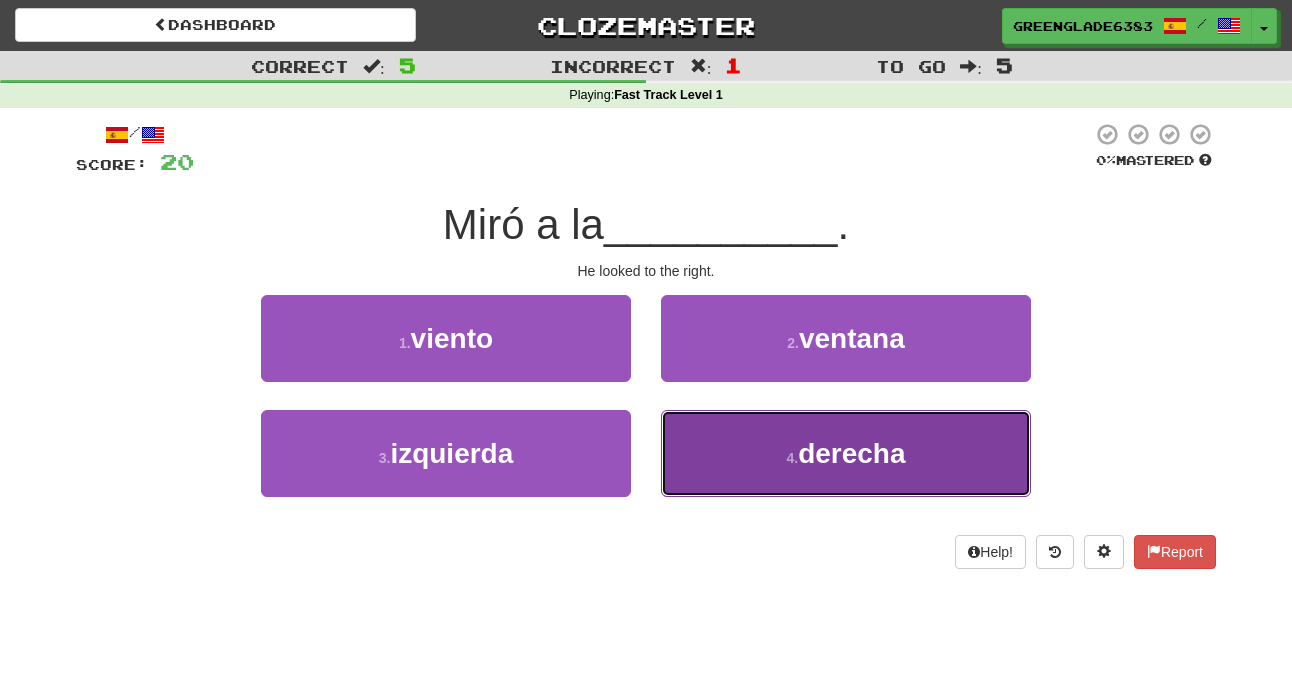 click on "4 .  derecha" at bounding box center (846, 453) 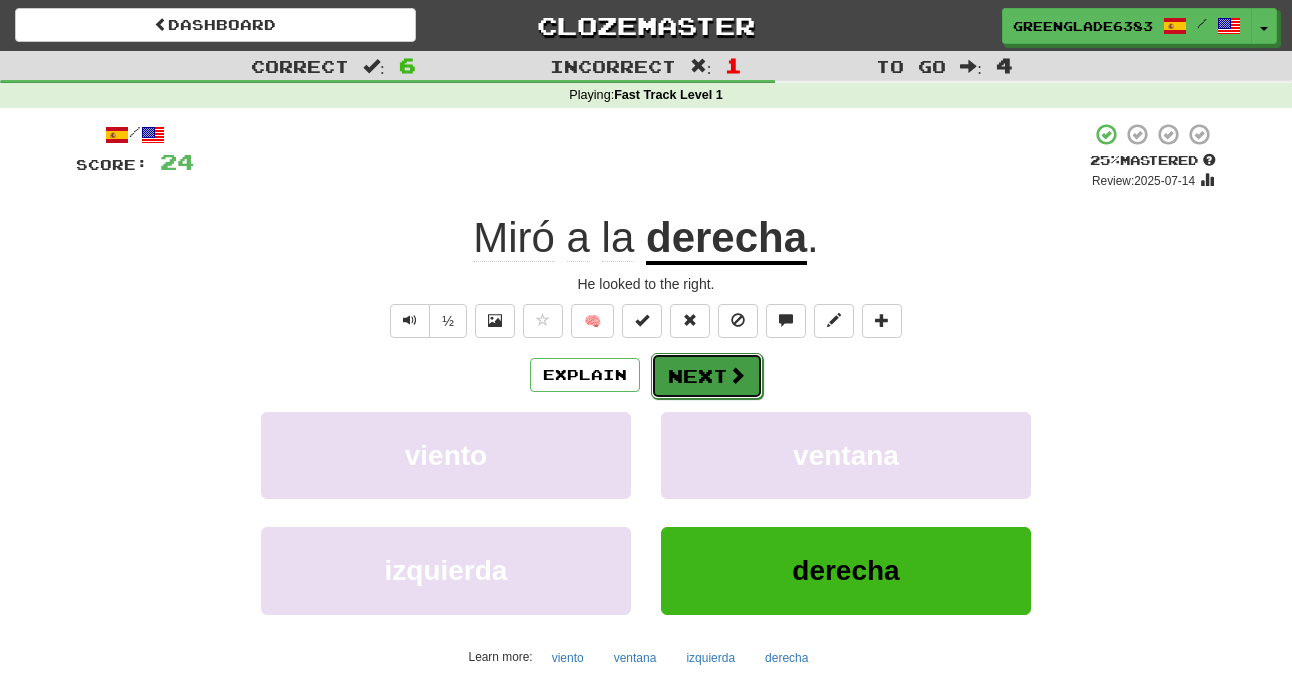 click on "Next" at bounding box center [707, 376] 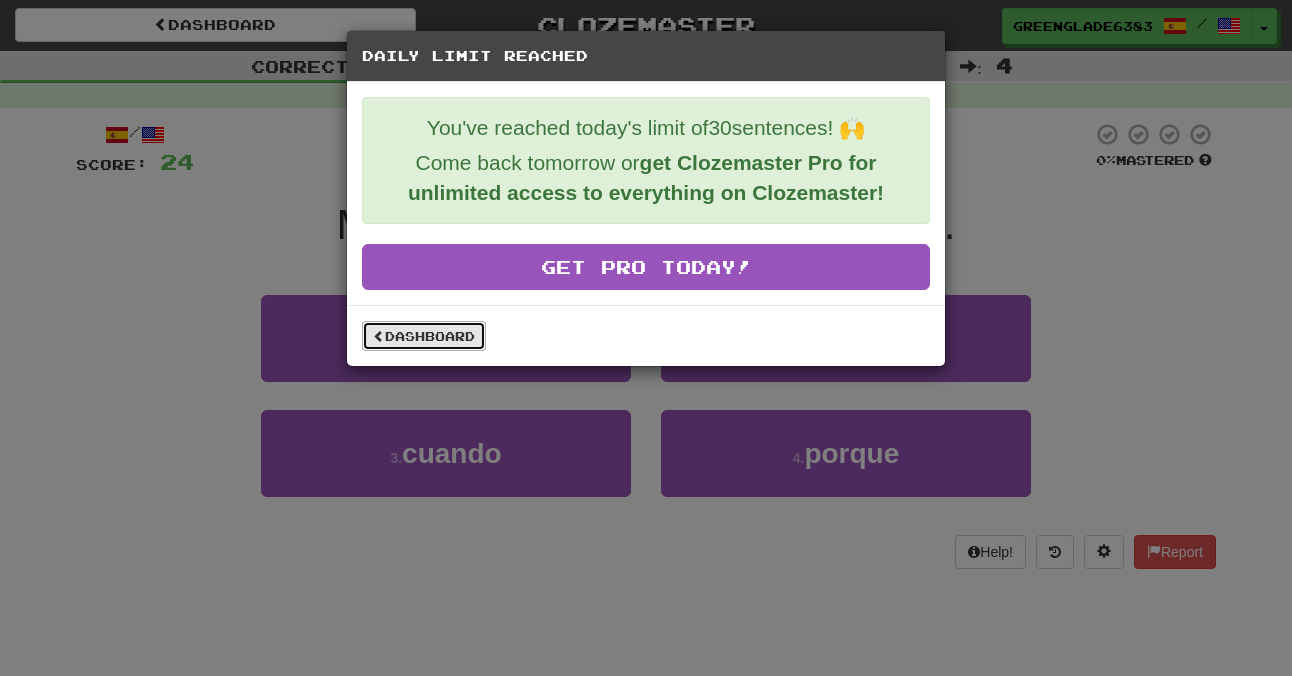click on "Dashboard" at bounding box center [424, 336] 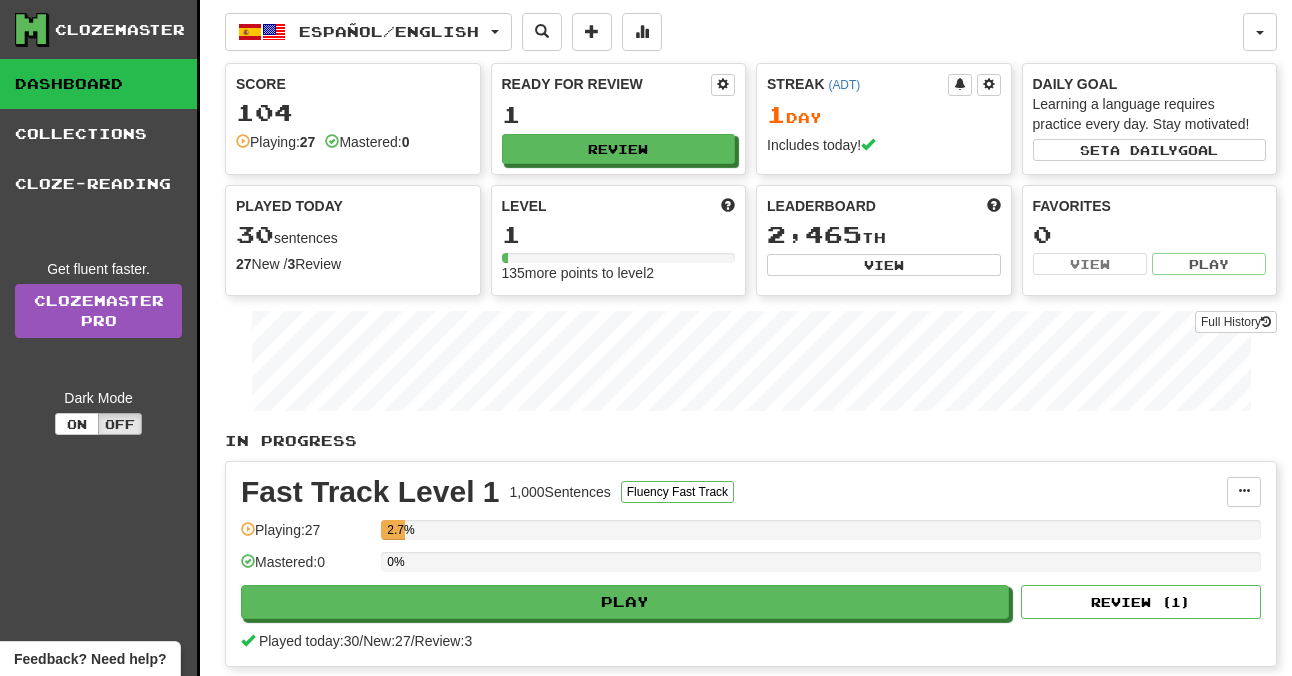 scroll, scrollTop: 0, scrollLeft: 0, axis: both 